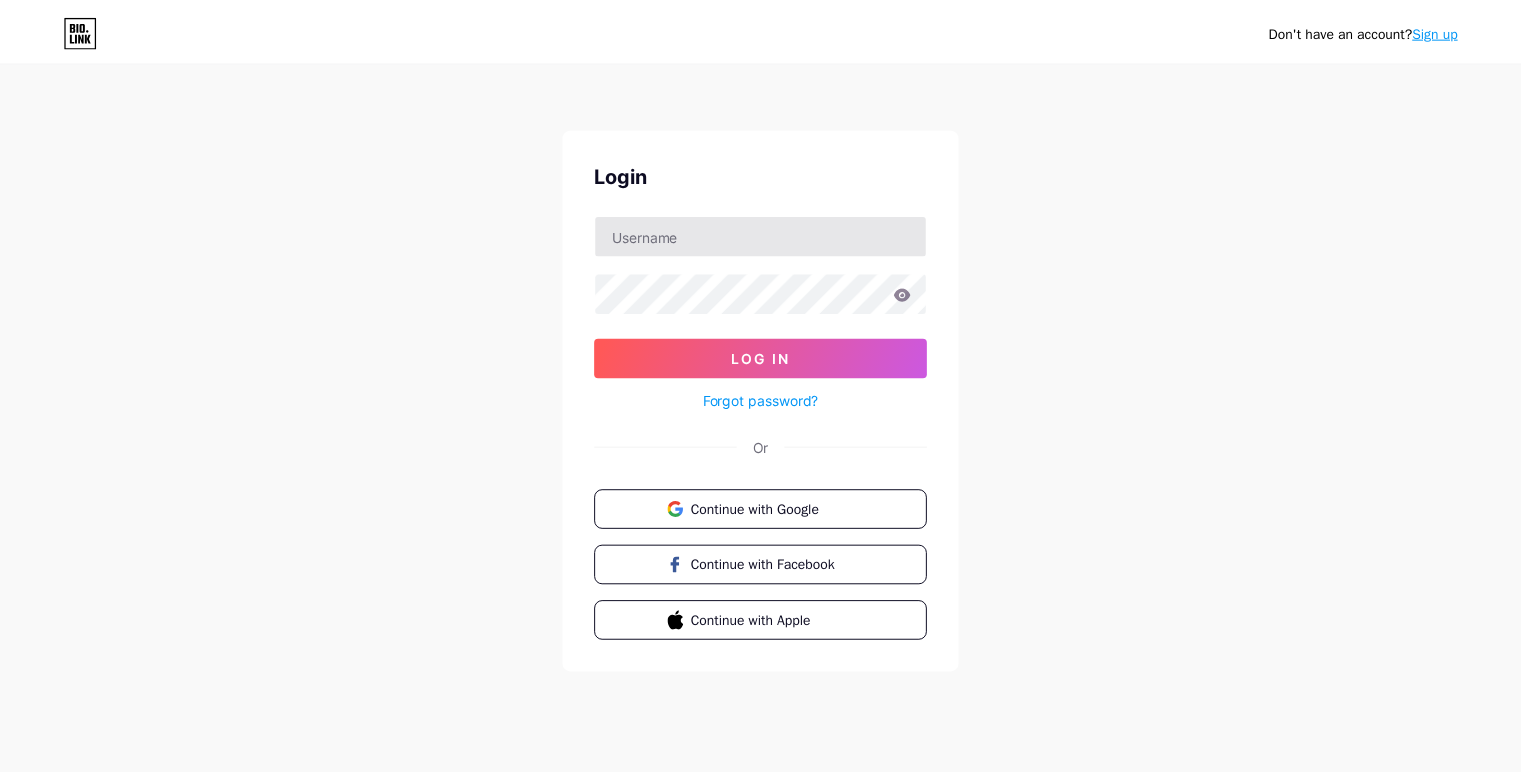 scroll, scrollTop: 0, scrollLeft: 0, axis: both 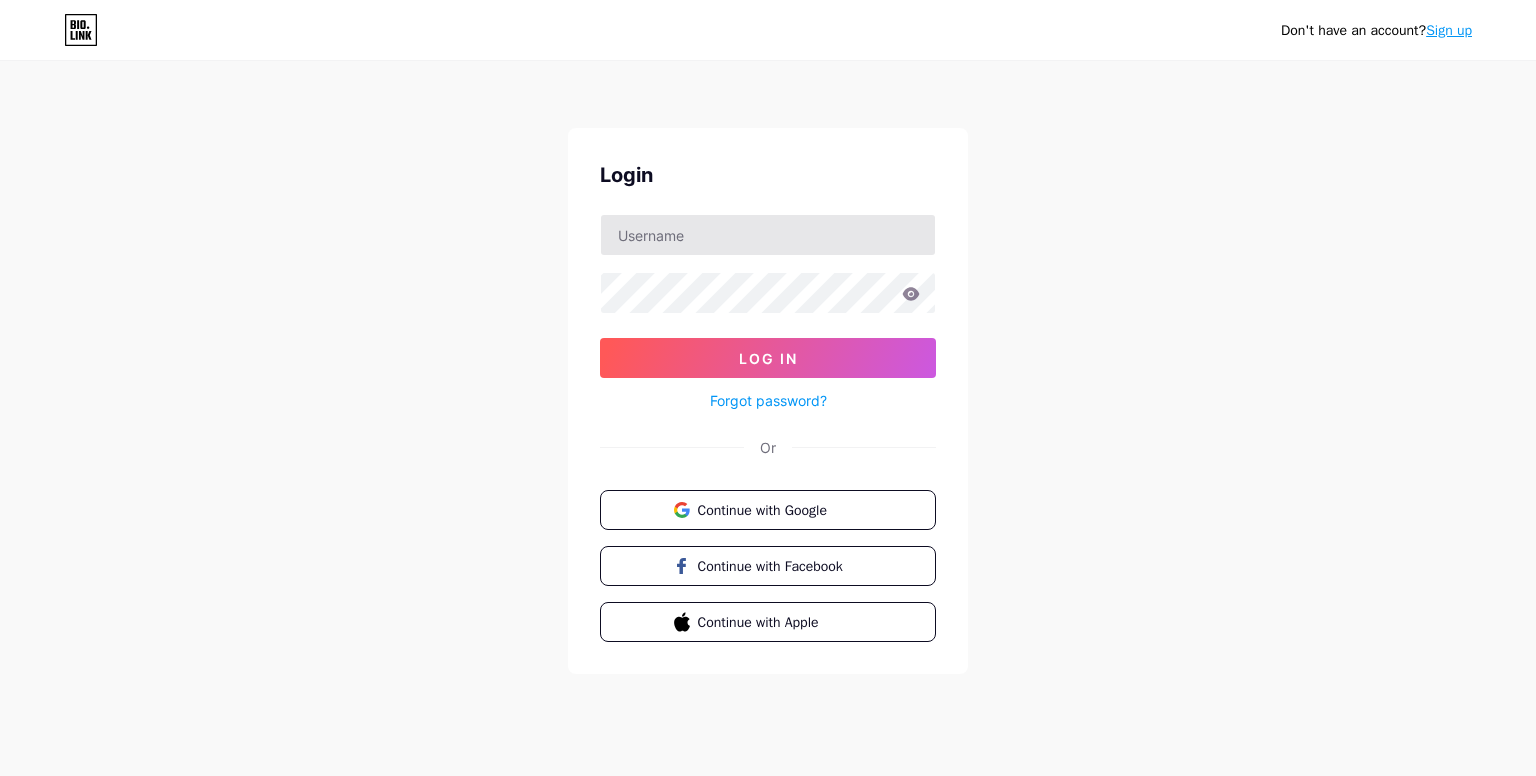click at bounding box center [768, 235] 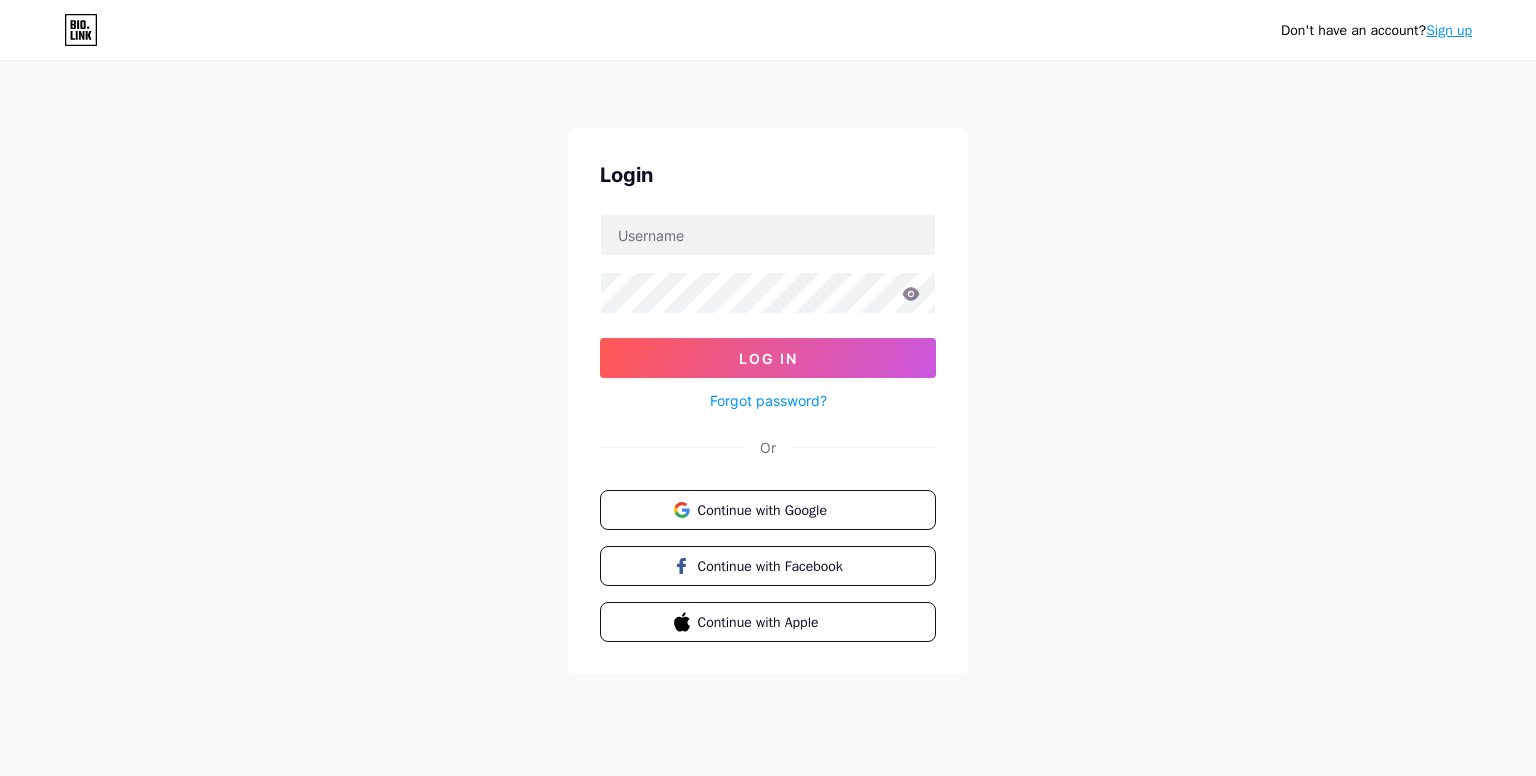 type on "di.help@example.com" 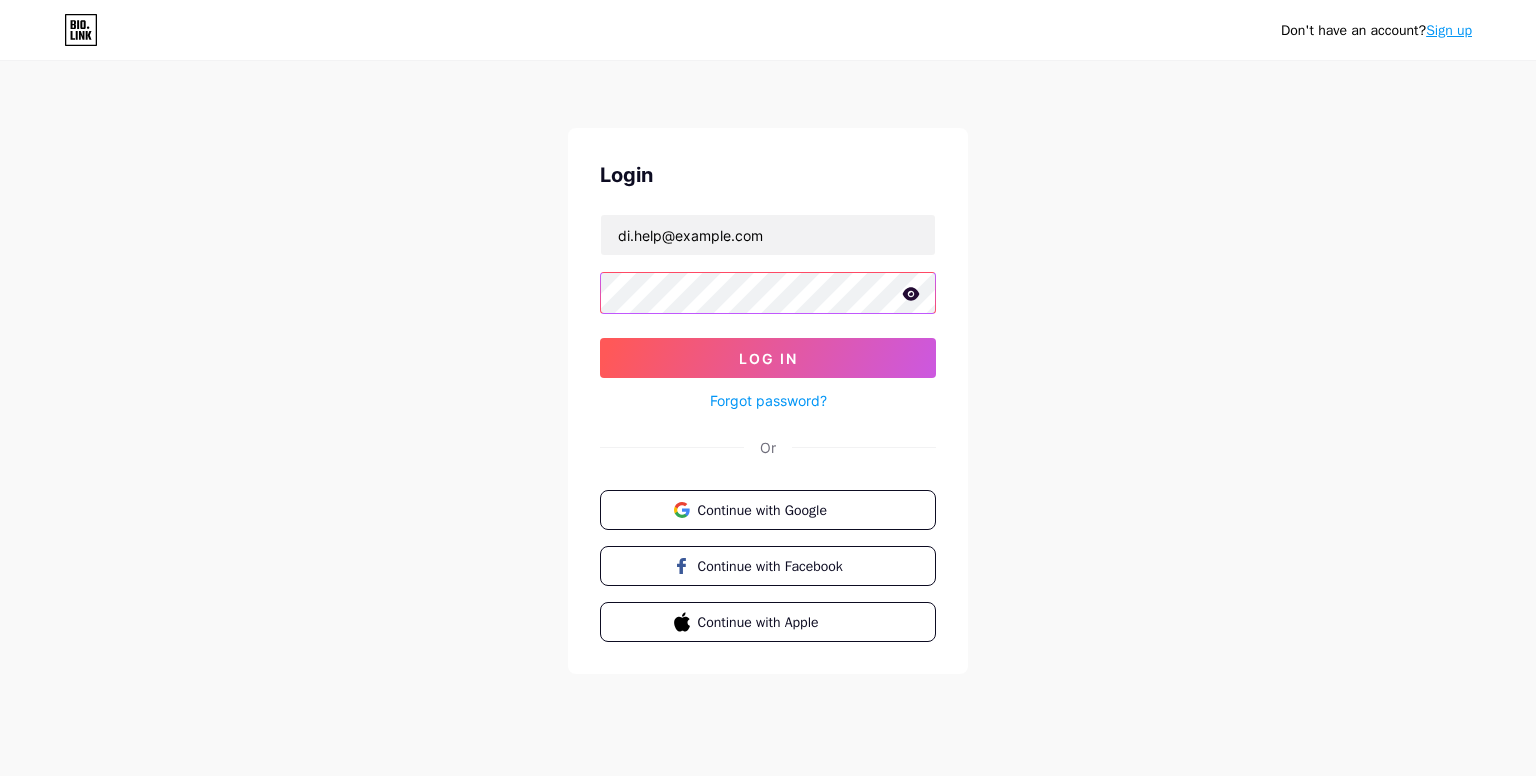 click on "Log In" at bounding box center [768, 358] 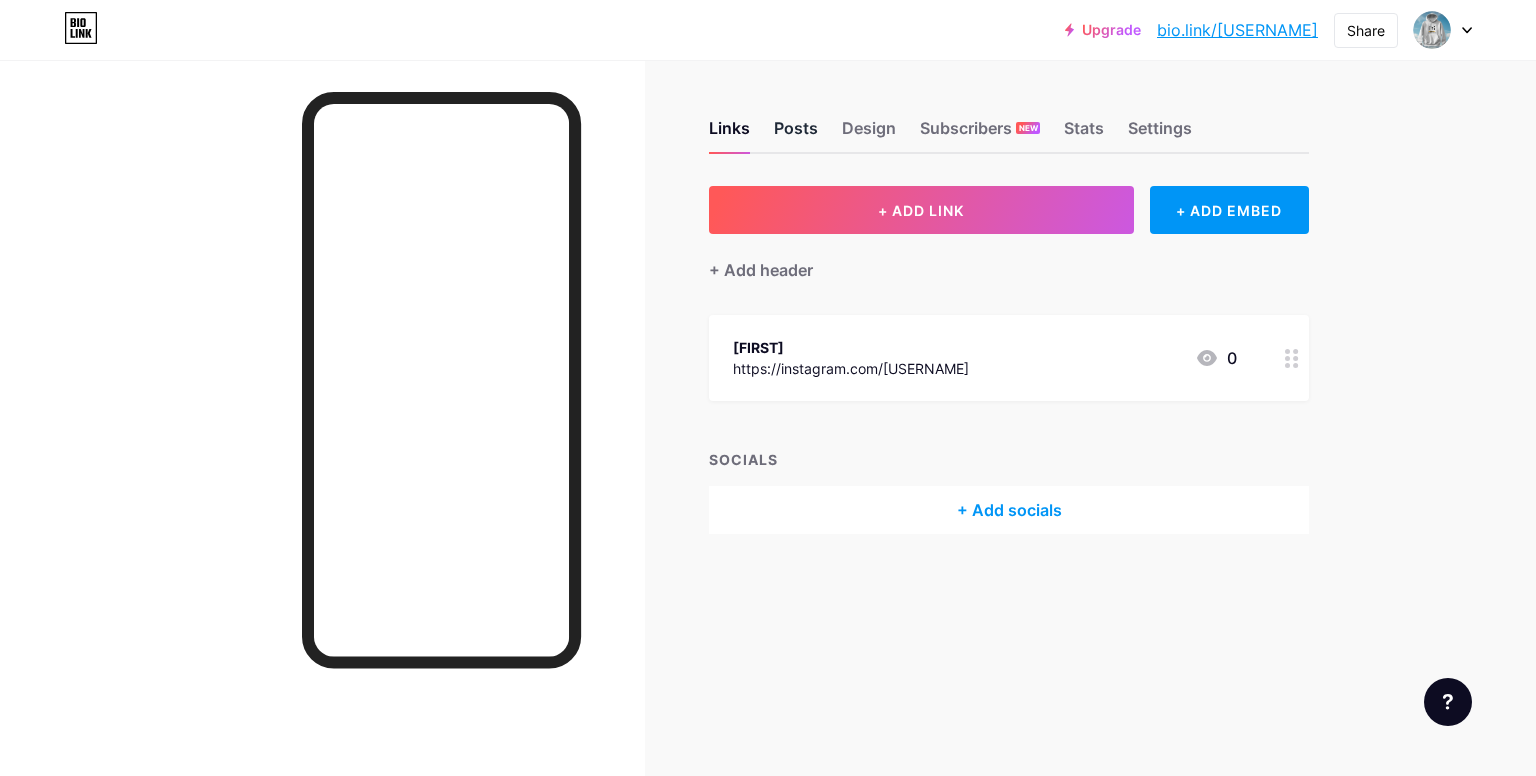 click on "Posts" at bounding box center (796, 134) 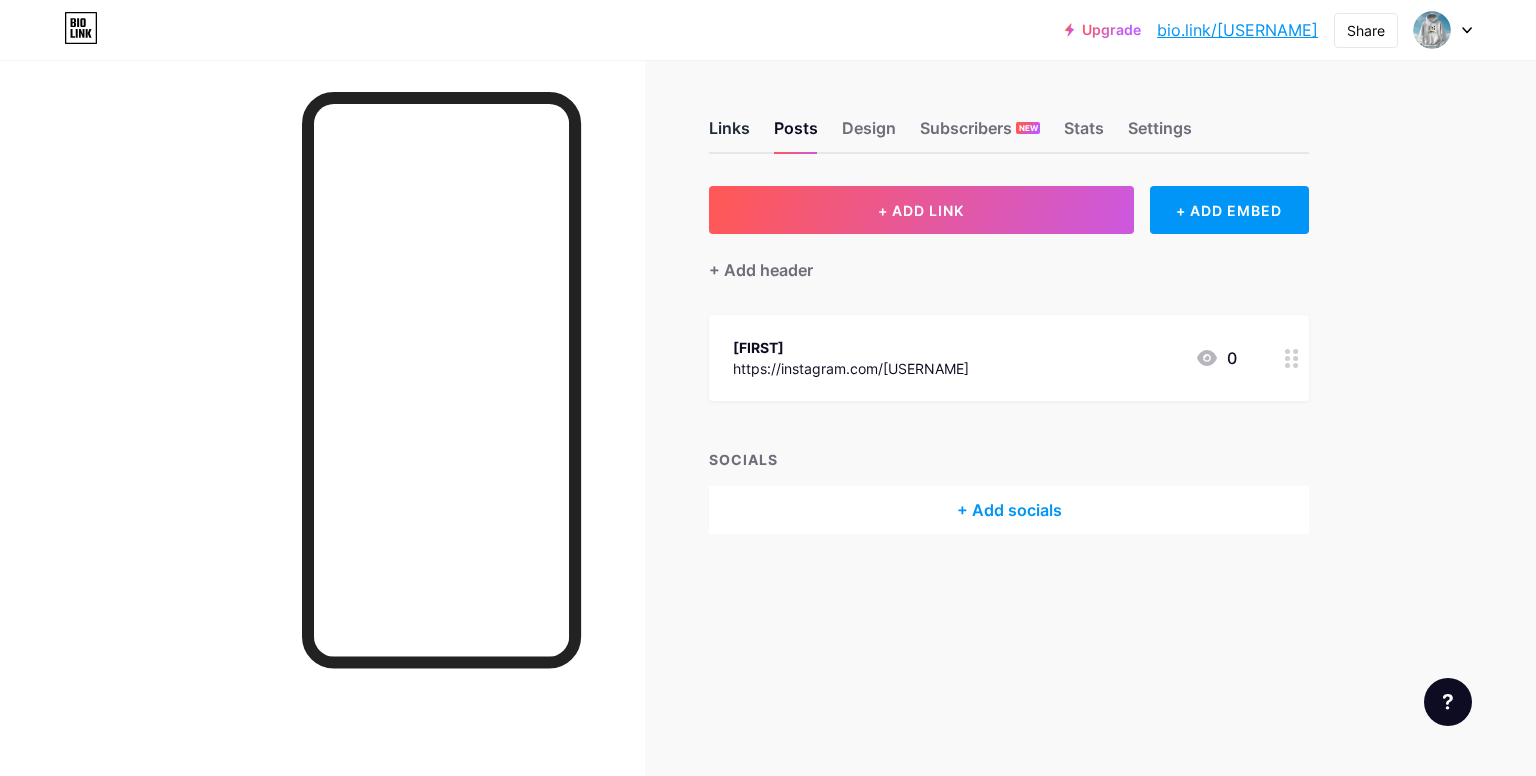 click on "Links" at bounding box center (729, 134) 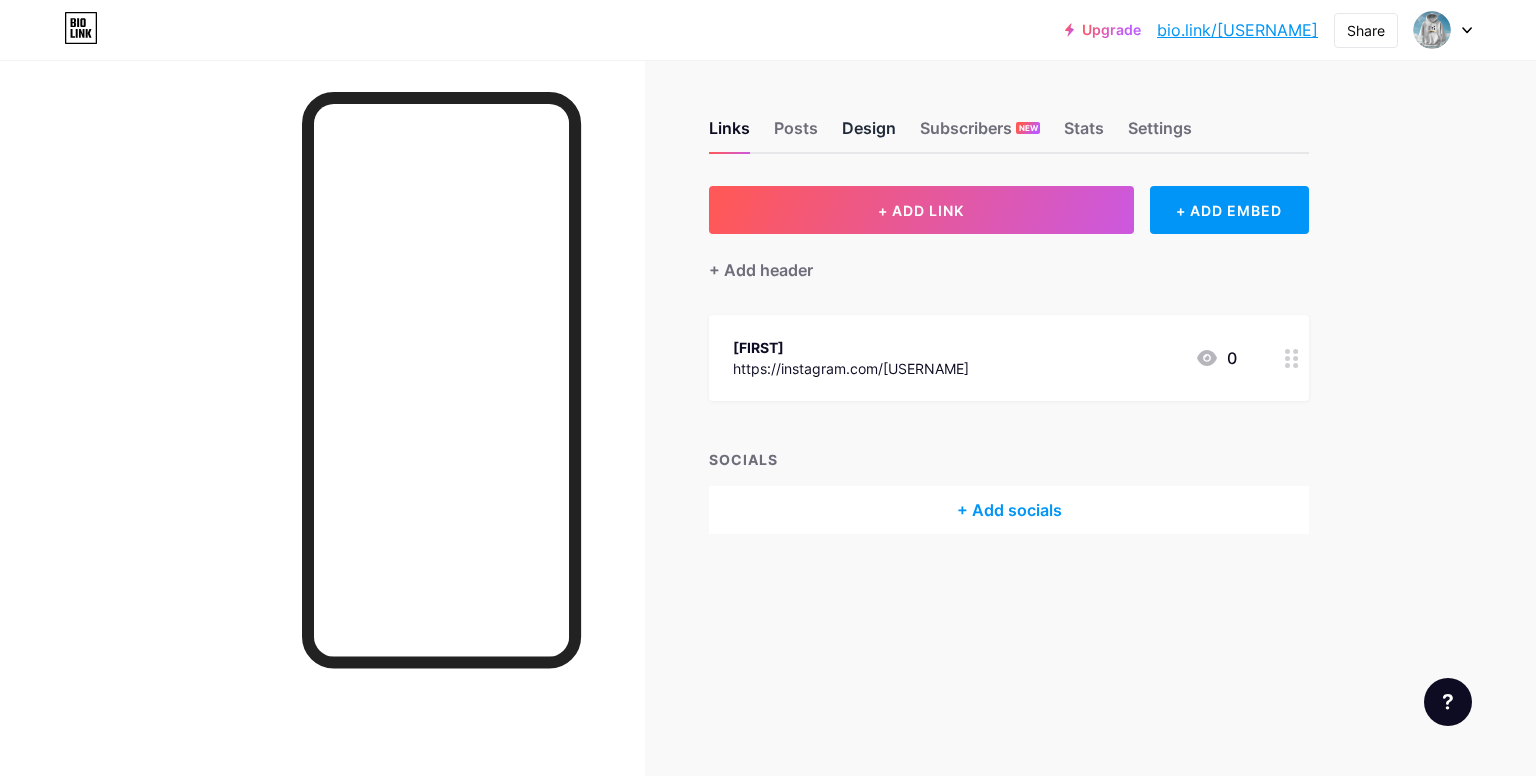 click on "Design" at bounding box center [869, 134] 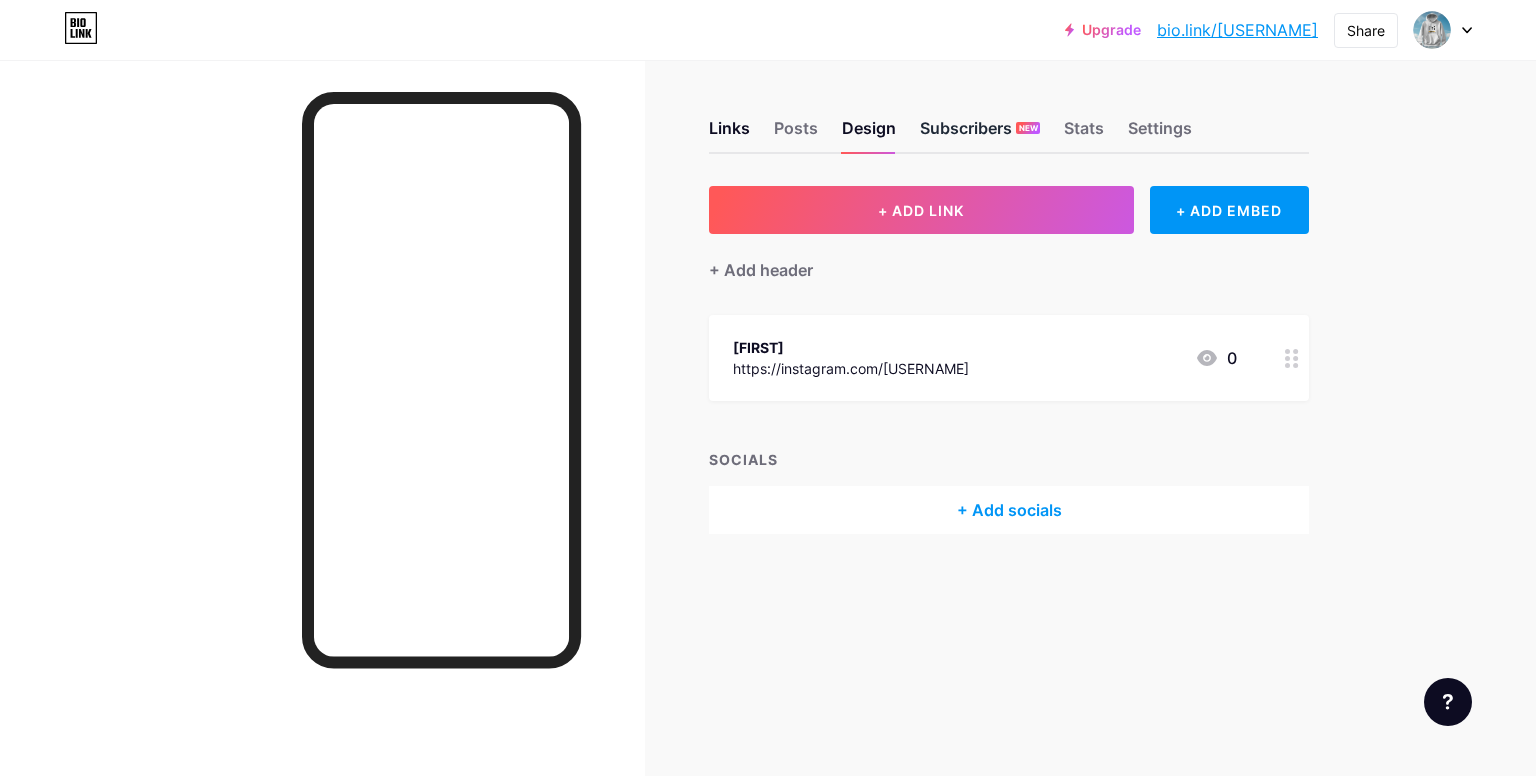 click on "Subscribers
NEW" at bounding box center [980, 134] 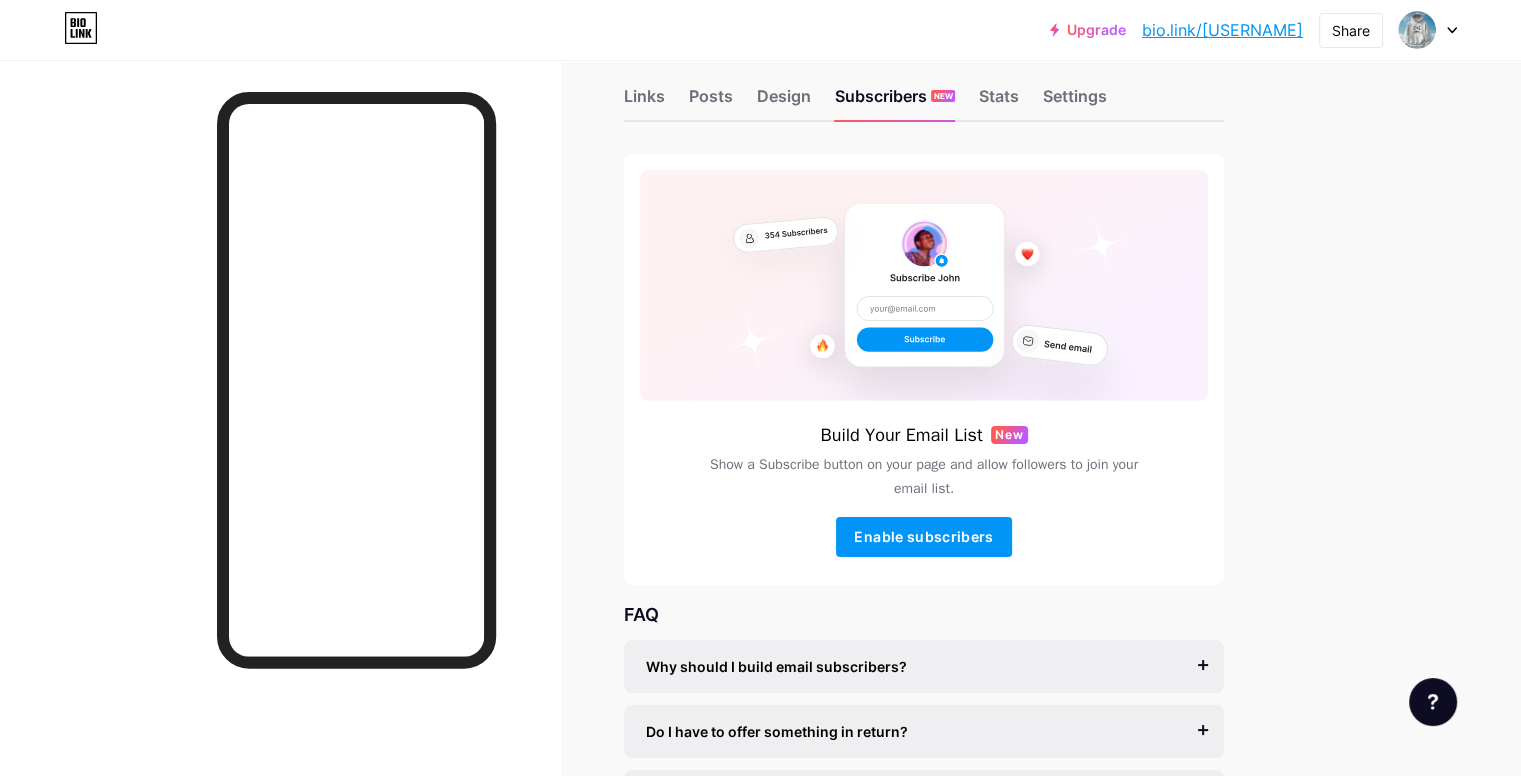 scroll, scrollTop: 36, scrollLeft: 0, axis: vertical 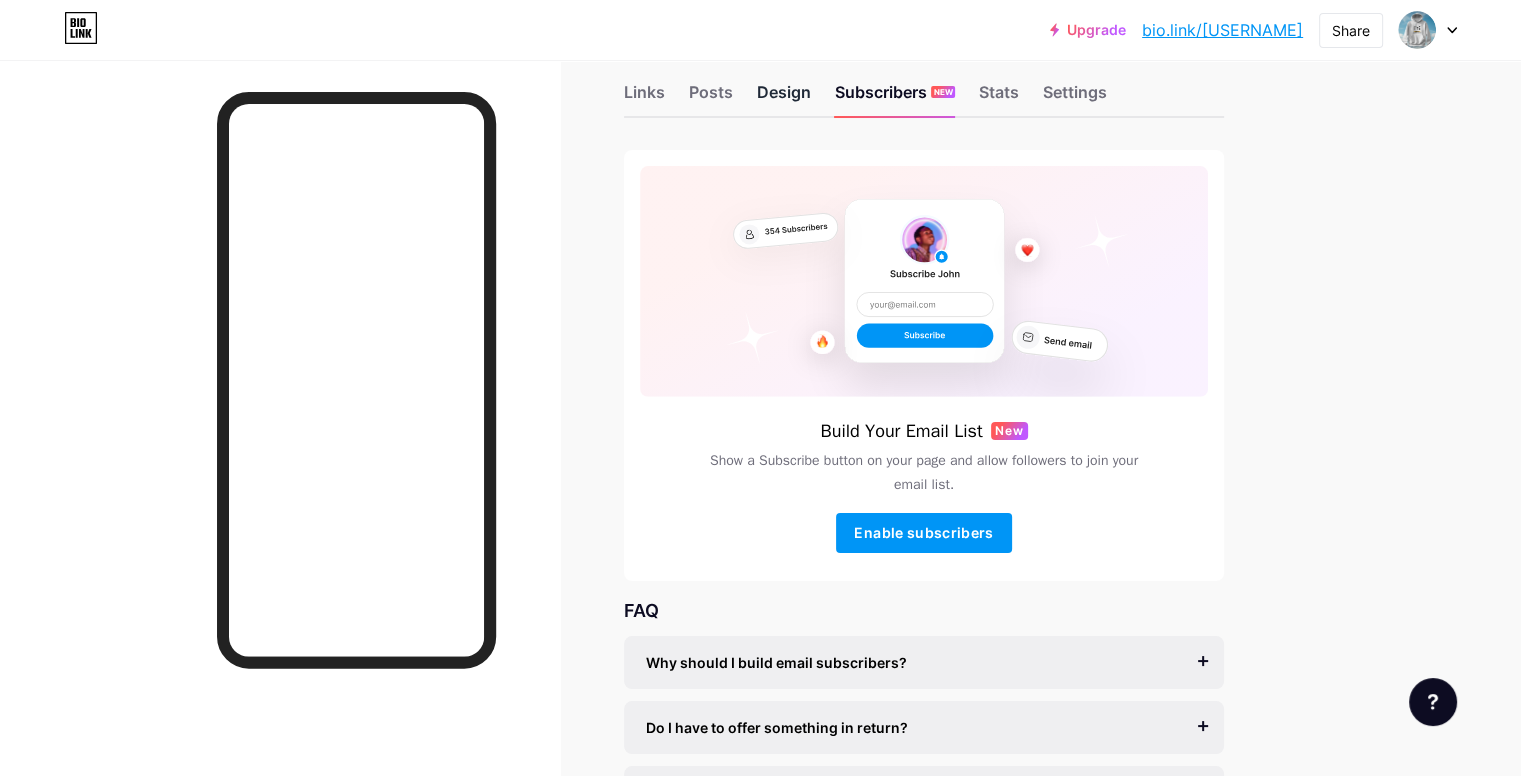 click on "Design" at bounding box center (784, 98) 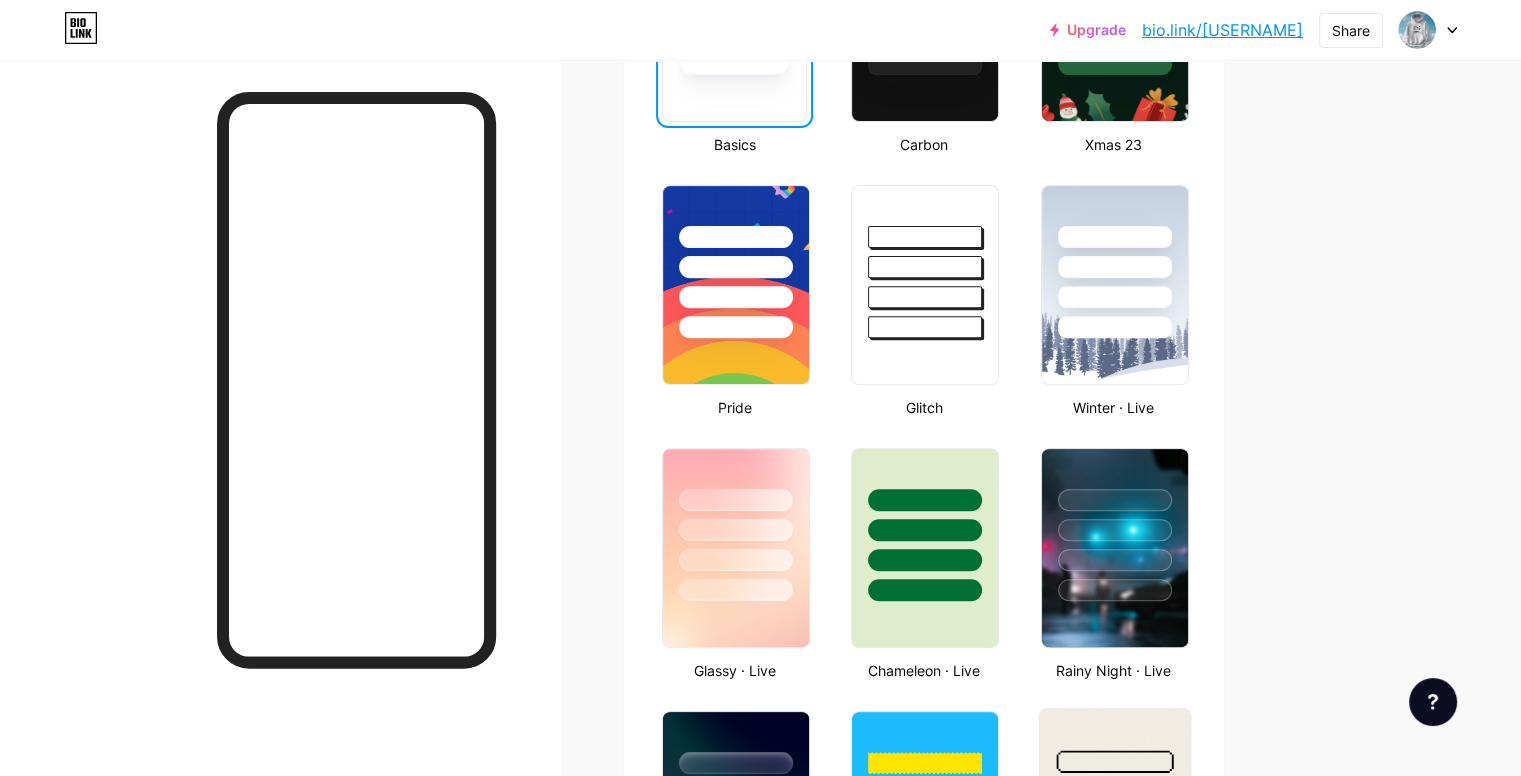 scroll, scrollTop: 674, scrollLeft: 0, axis: vertical 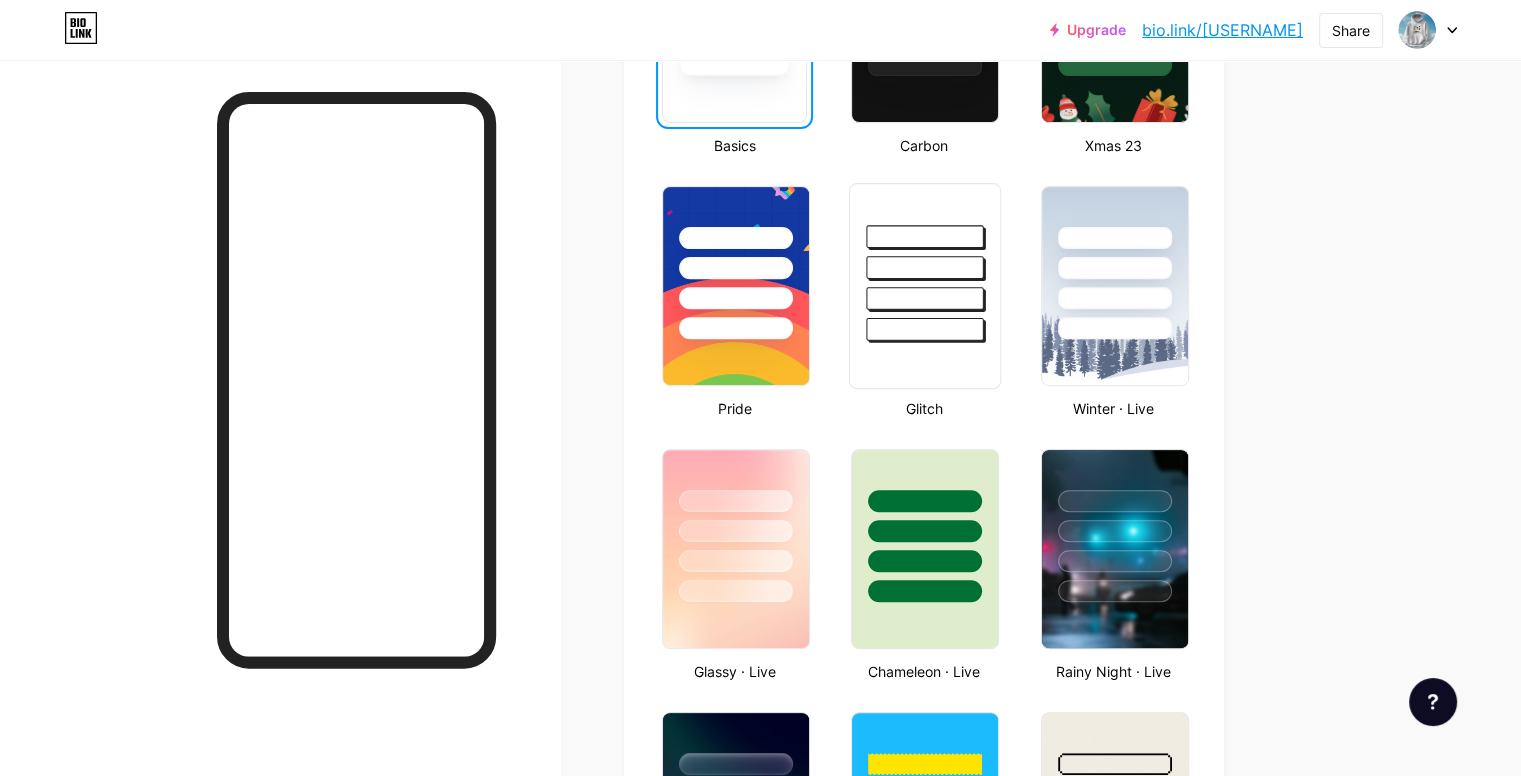 click at bounding box center (925, 329) 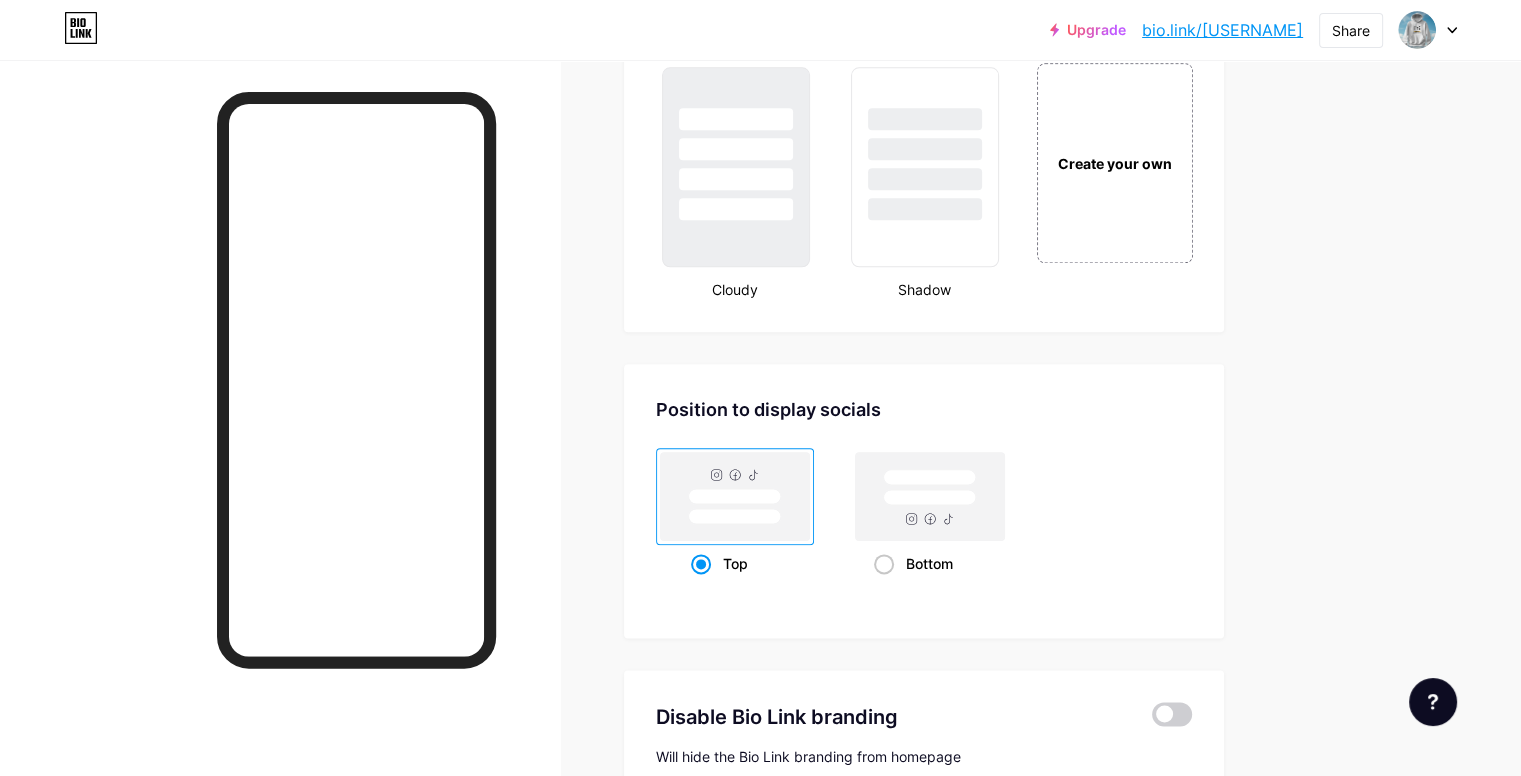 scroll, scrollTop: 2370, scrollLeft: 0, axis: vertical 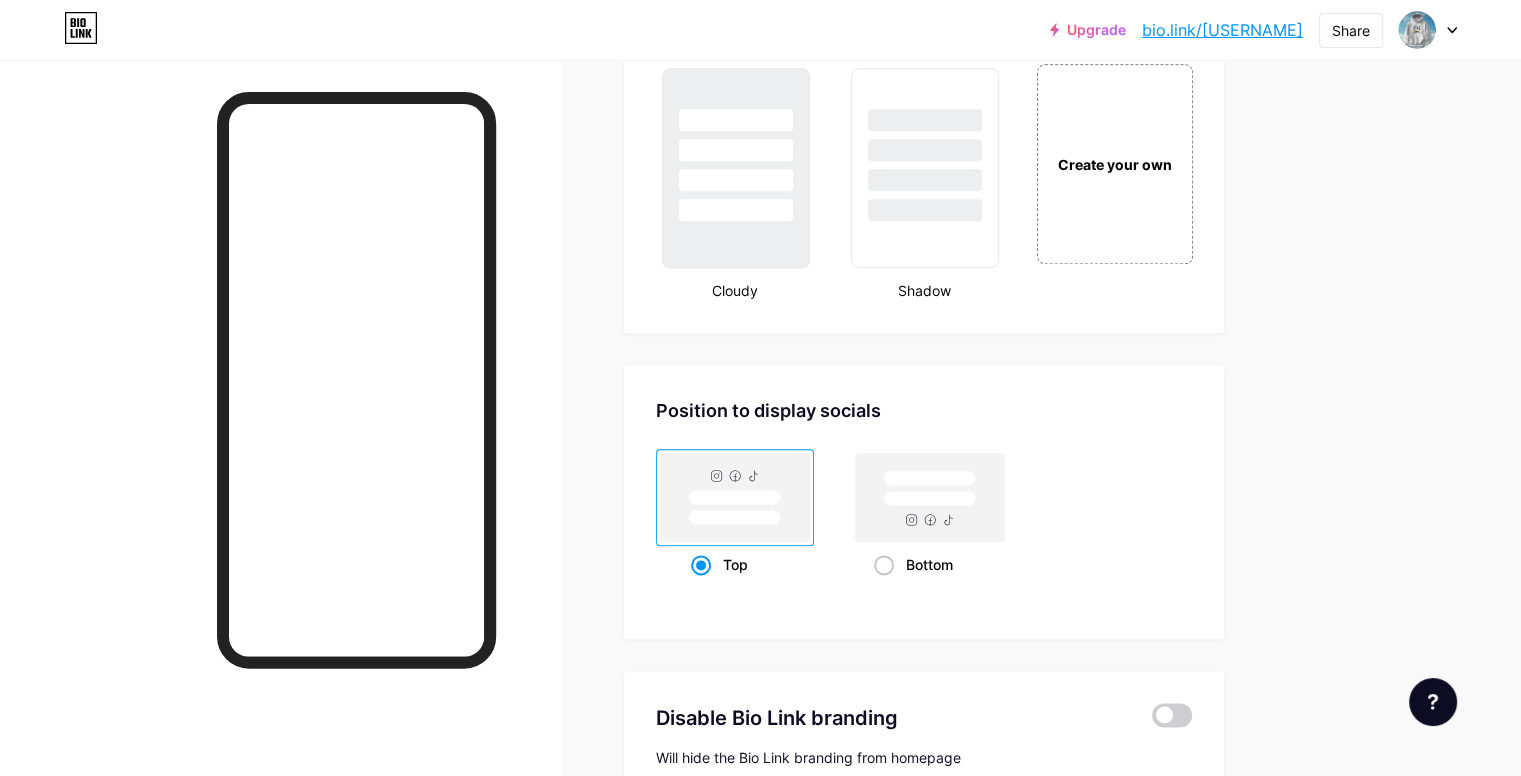 click on "Bottom" at bounding box center [929, 564] 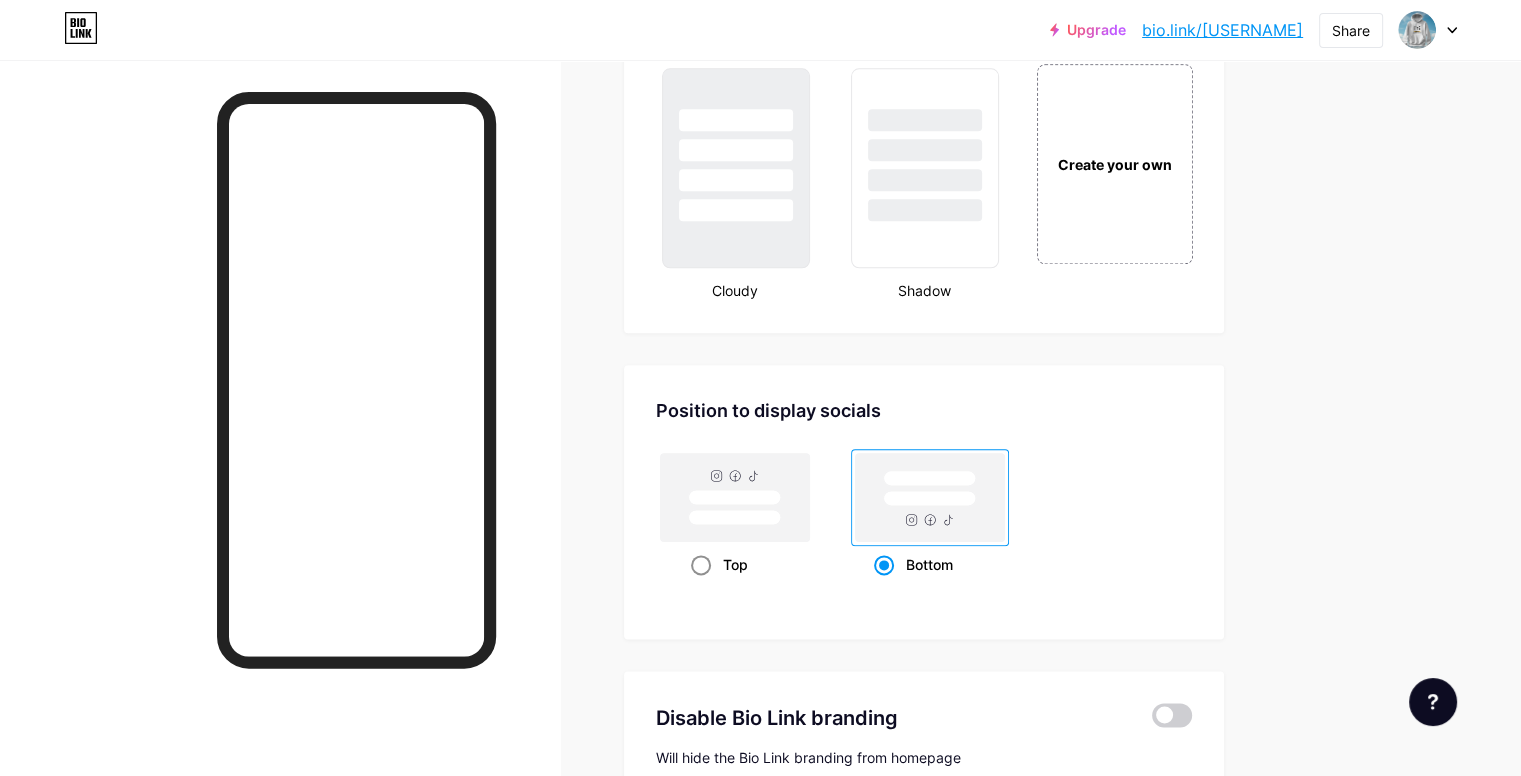 click 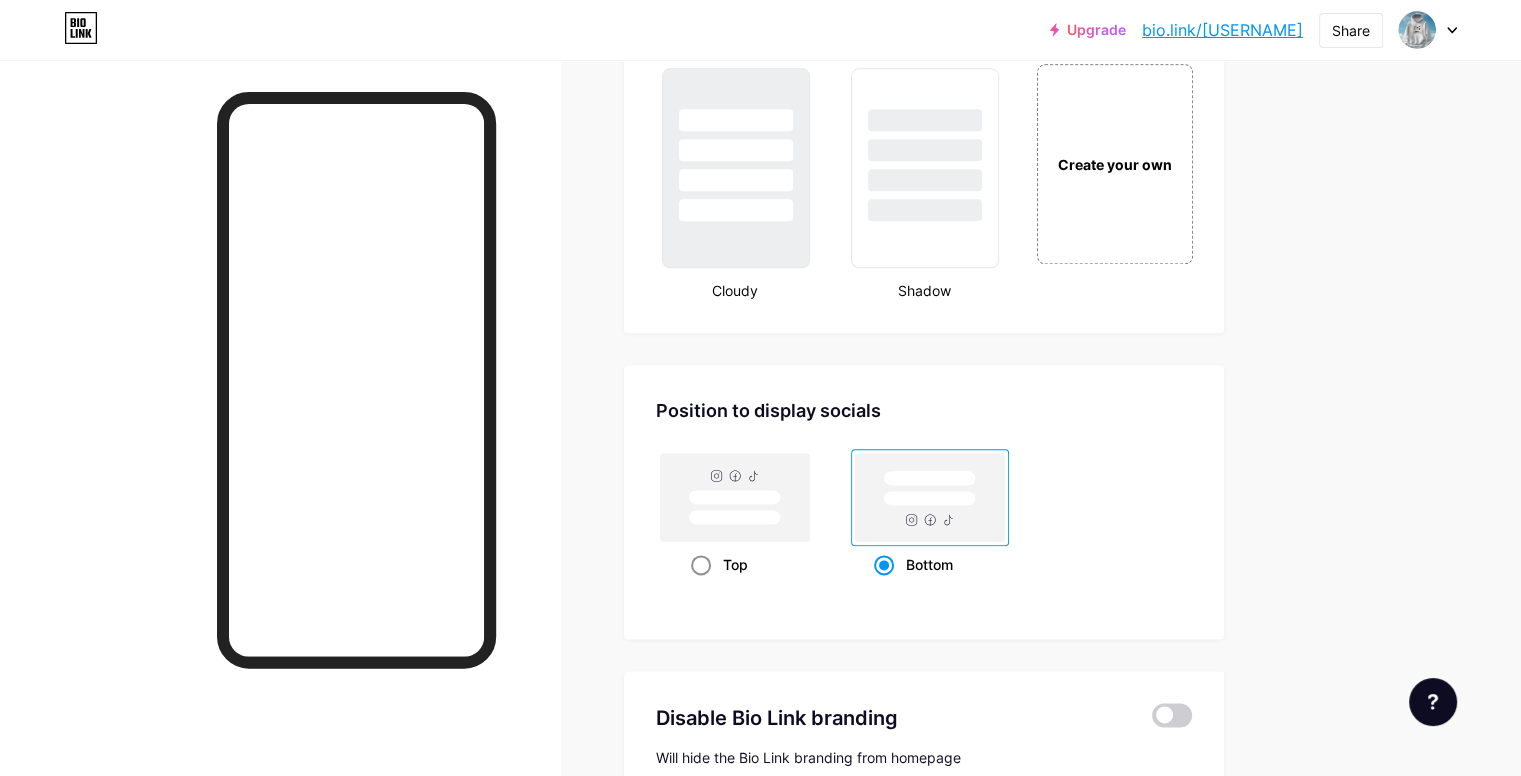 radio on "true" 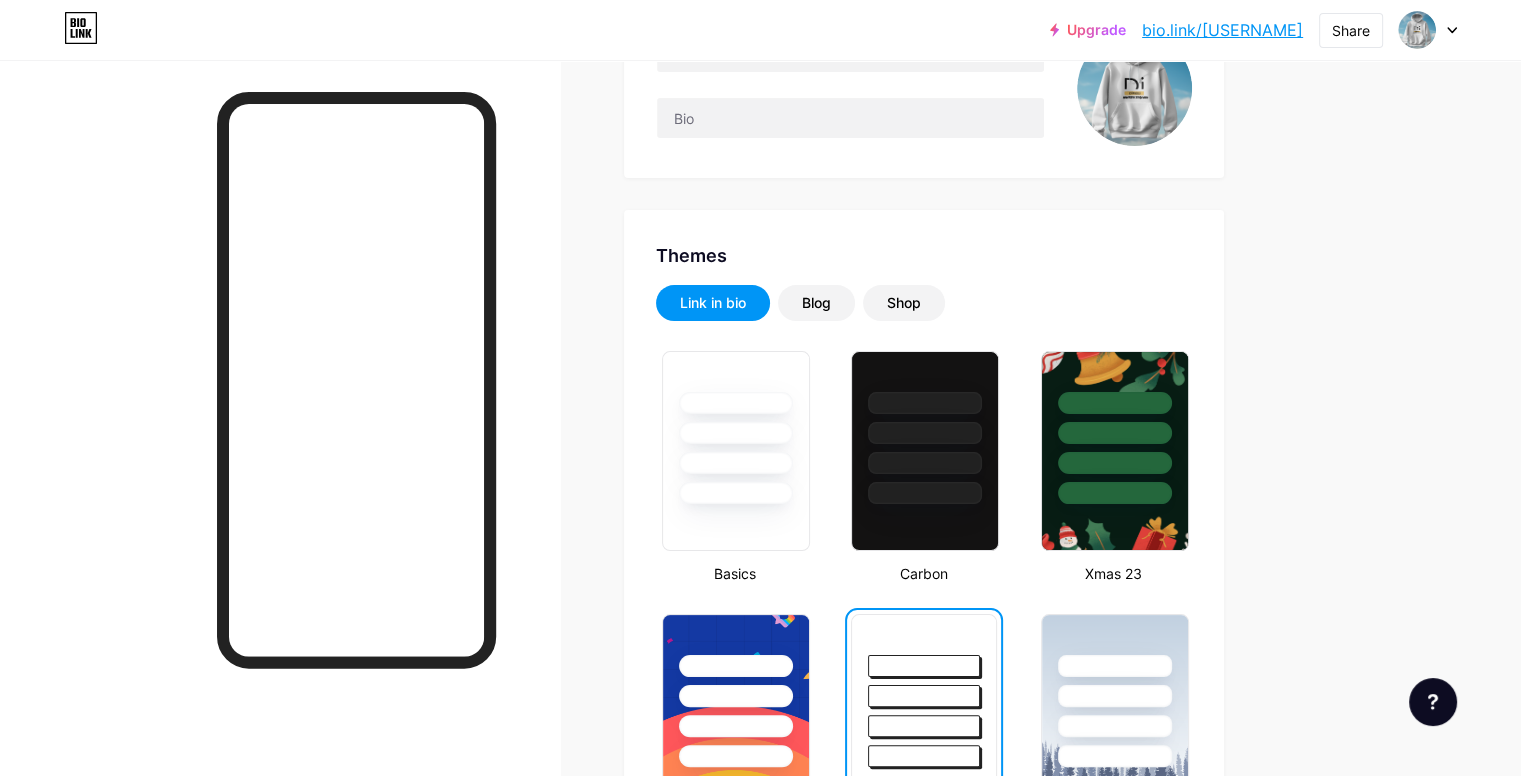 scroll, scrollTop: 0, scrollLeft: 0, axis: both 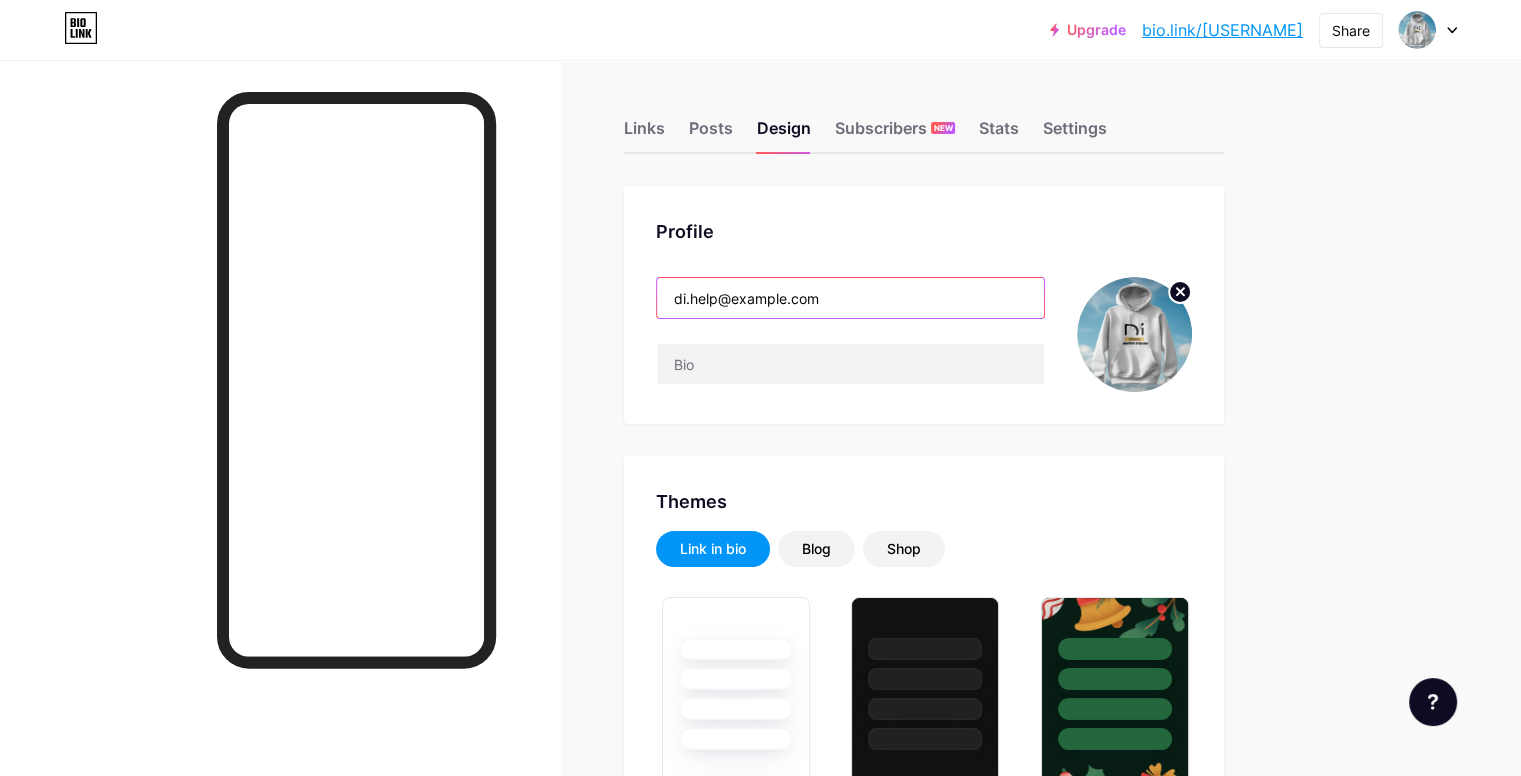 drag, startPoint x: 916, startPoint y: 297, endPoint x: 176, endPoint y: 434, distance: 752.5749 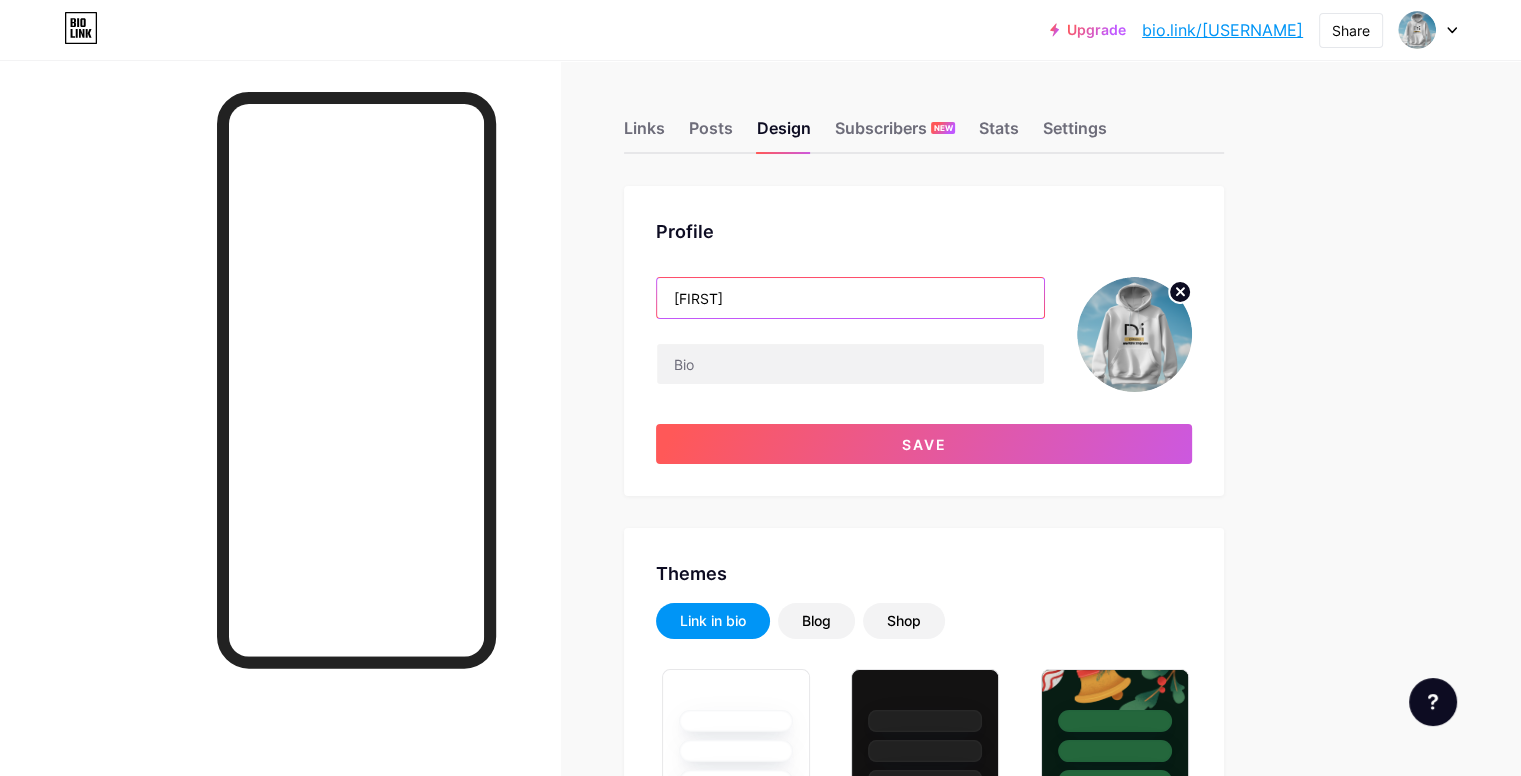 type on "[FIRST]" 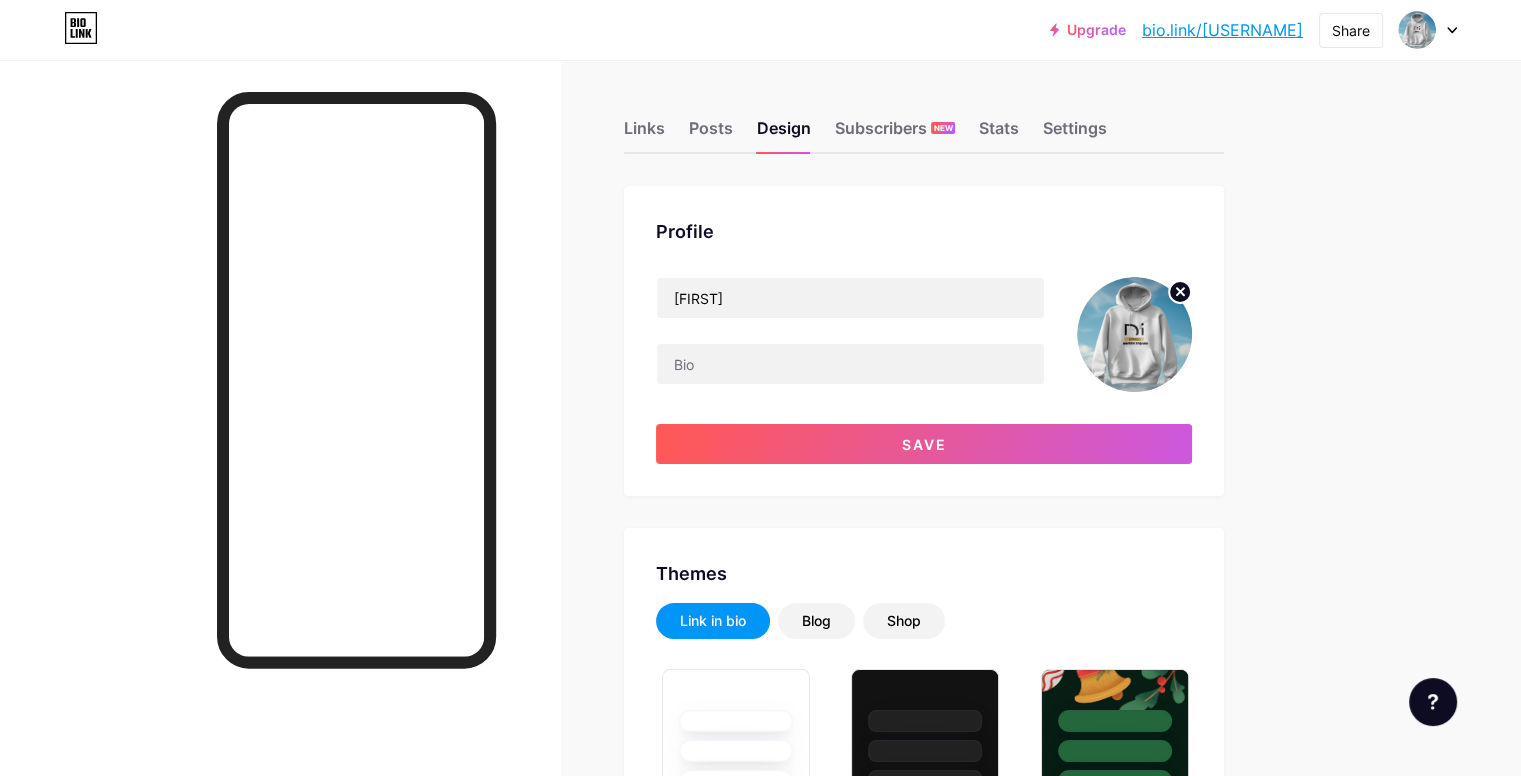 click on "[FIRST]" at bounding box center [850, 334] 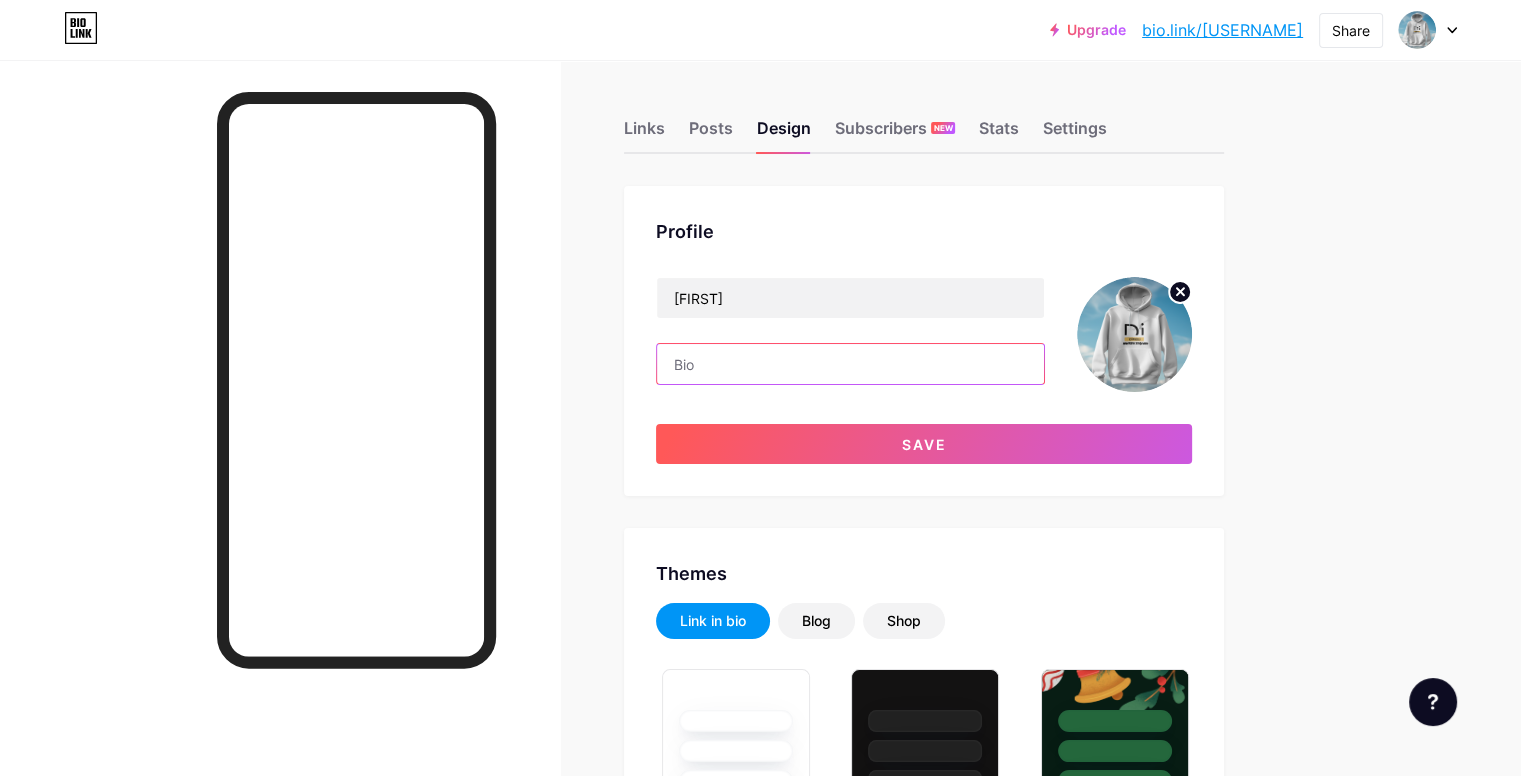 click at bounding box center [850, 364] 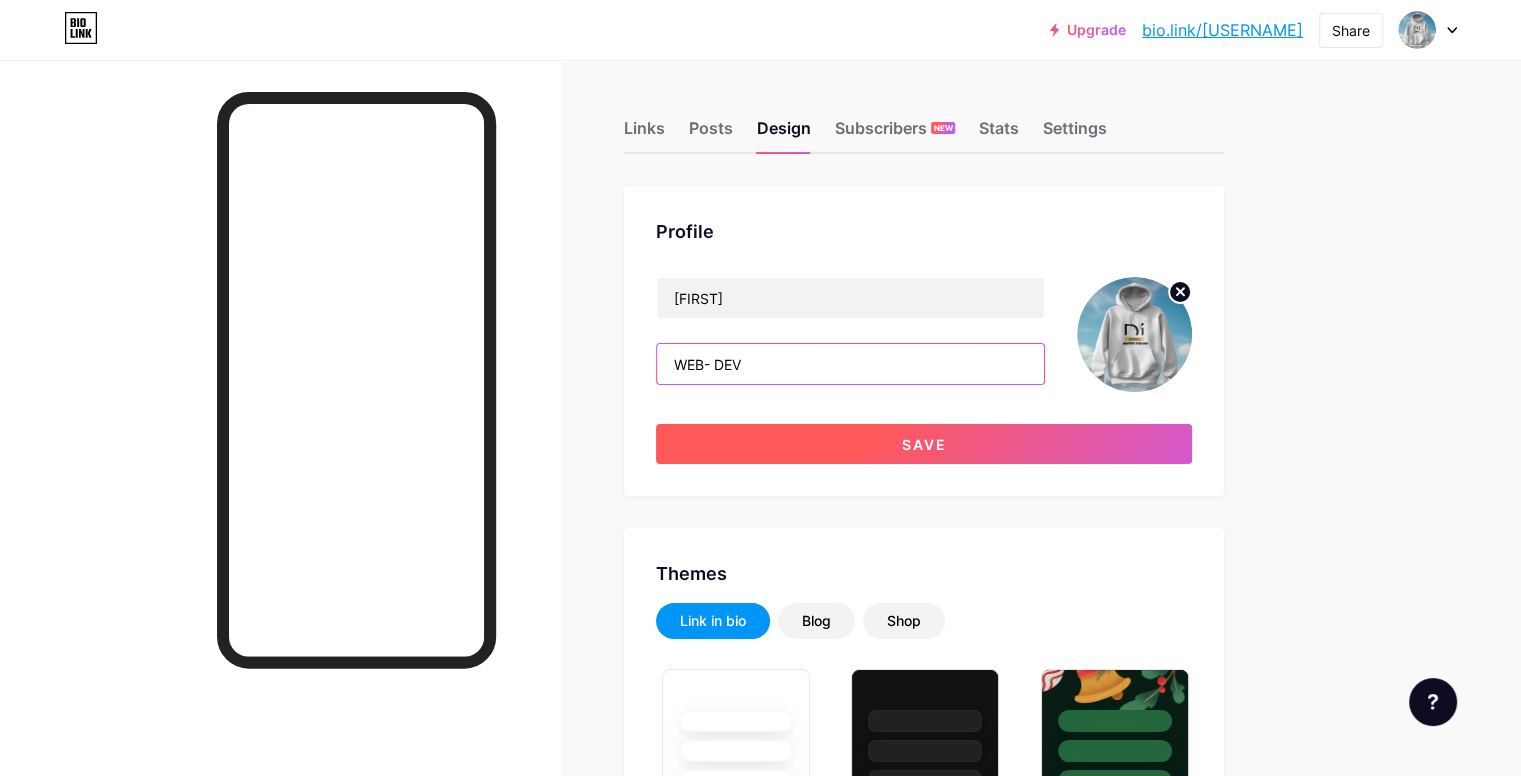 type on "WEB- DEV" 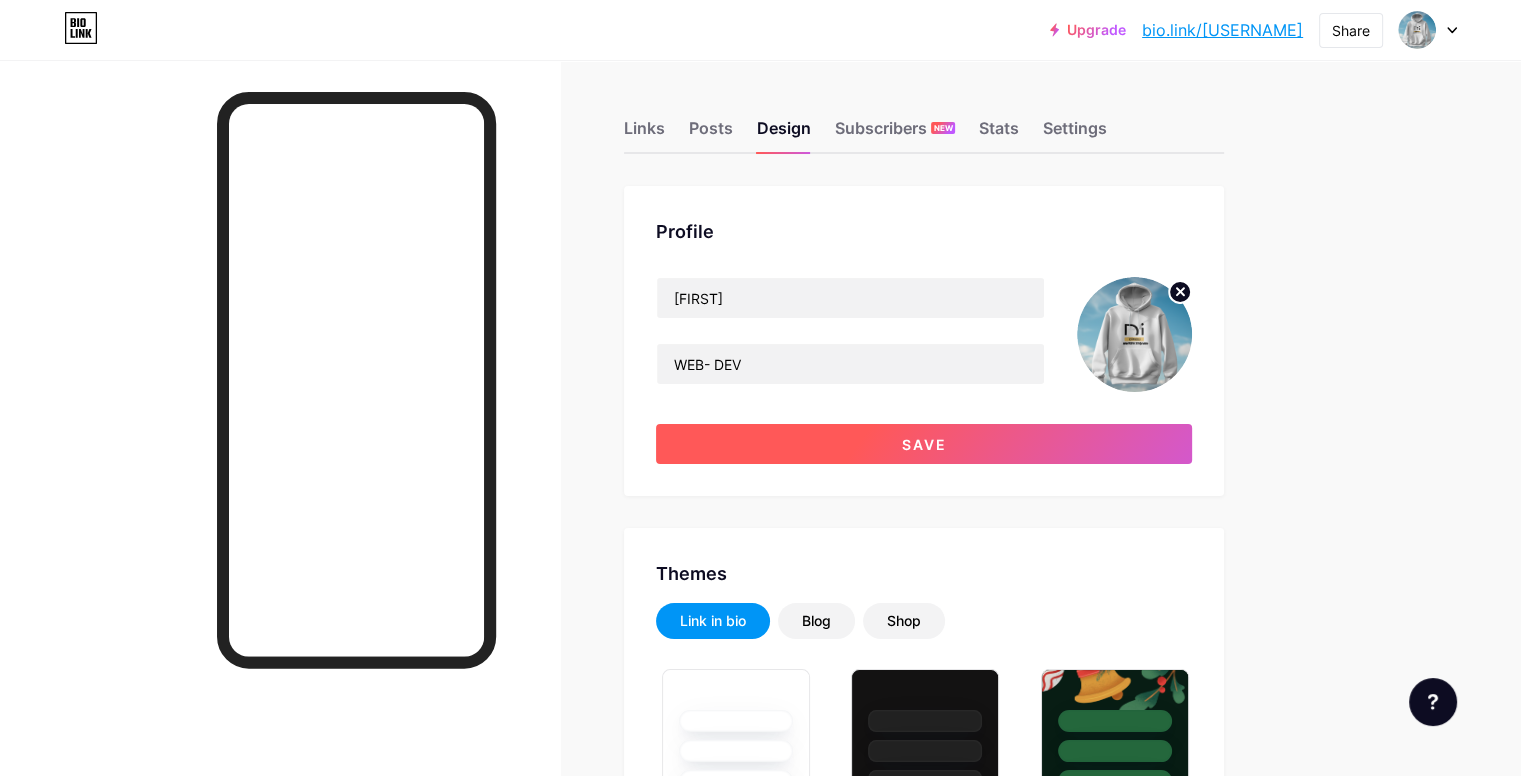 click on "Save" at bounding box center (924, 444) 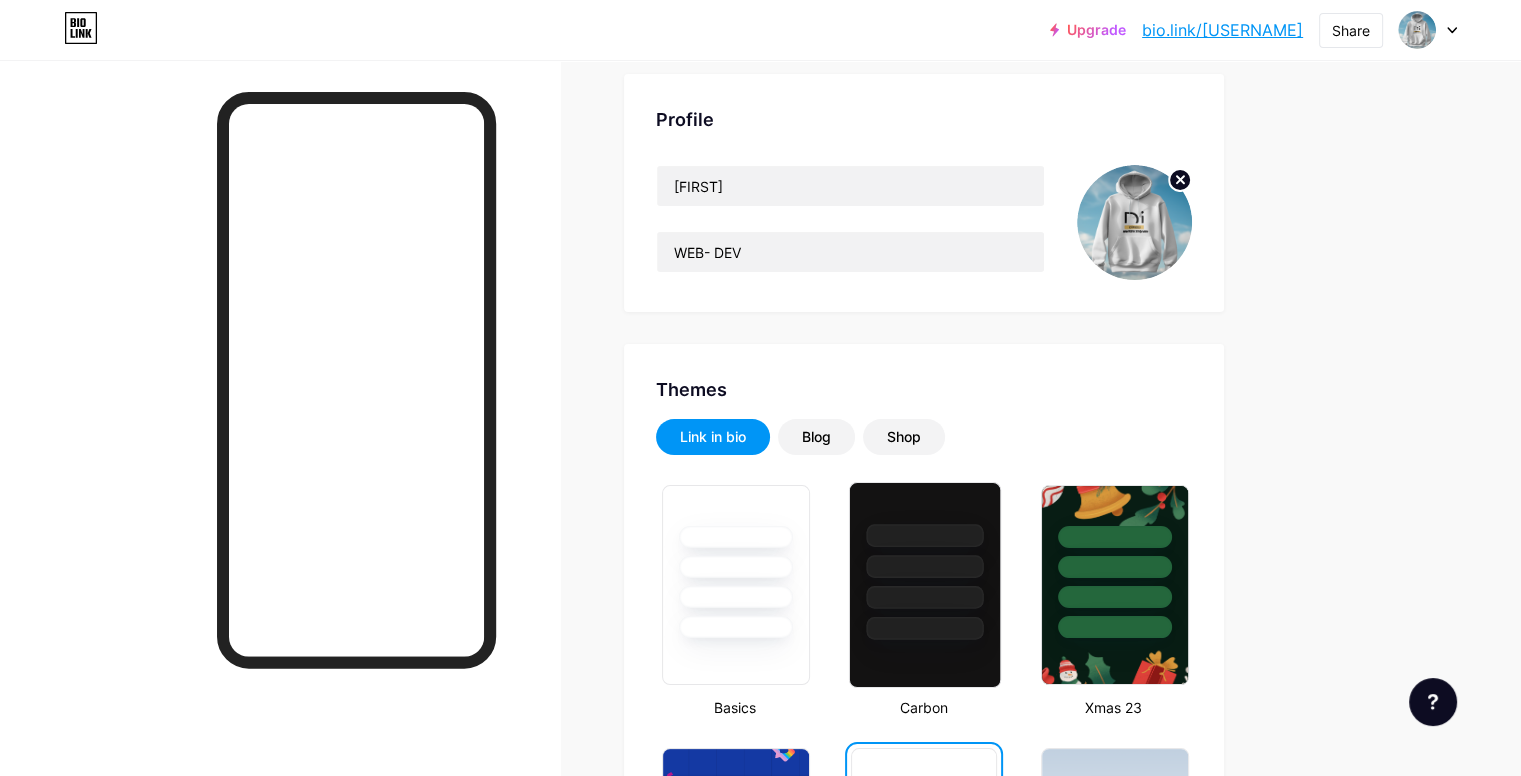 scroll, scrollTop: 368, scrollLeft: 0, axis: vertical 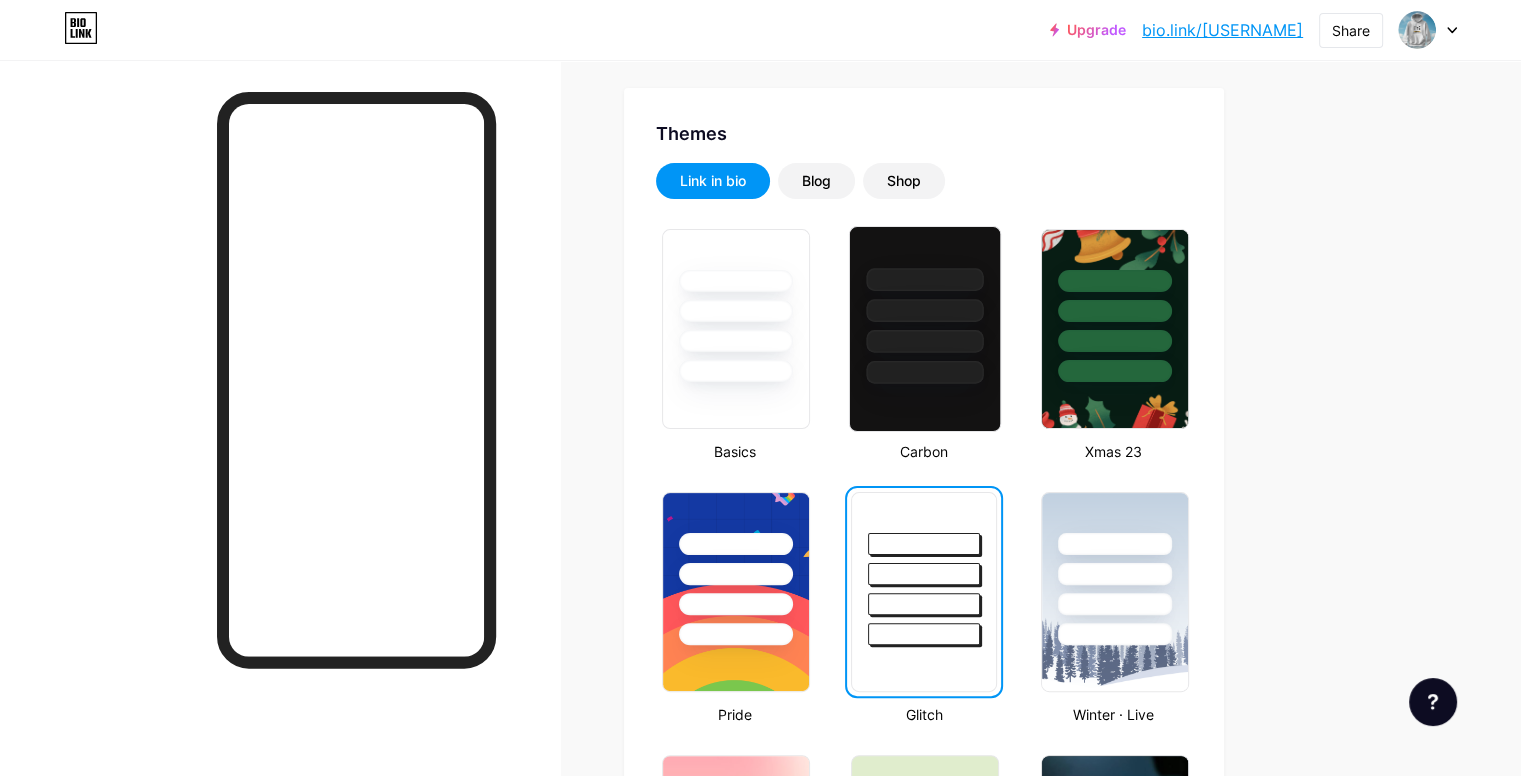click at bounding box center [925, 341] 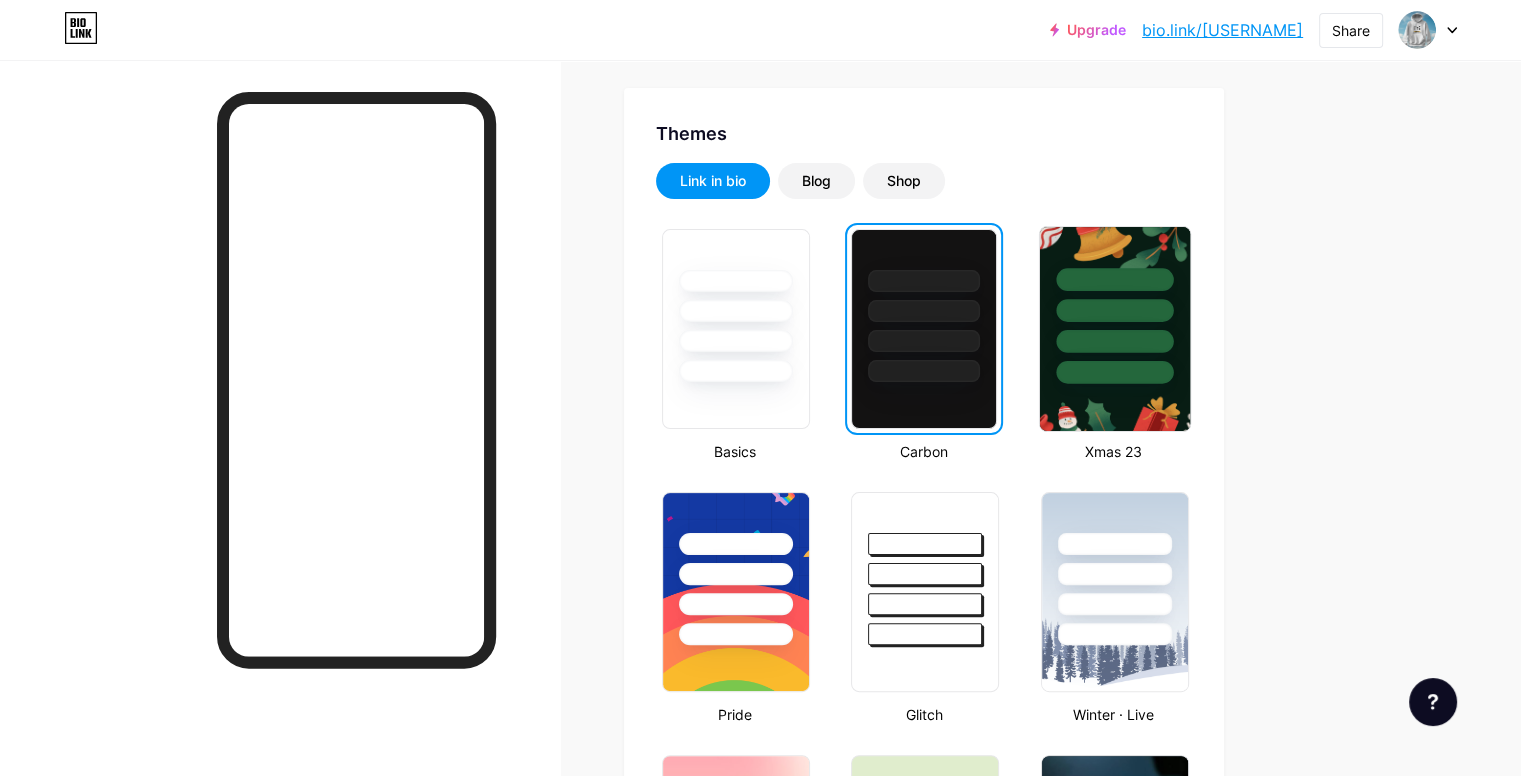 click at bounding box center (1114, 372) 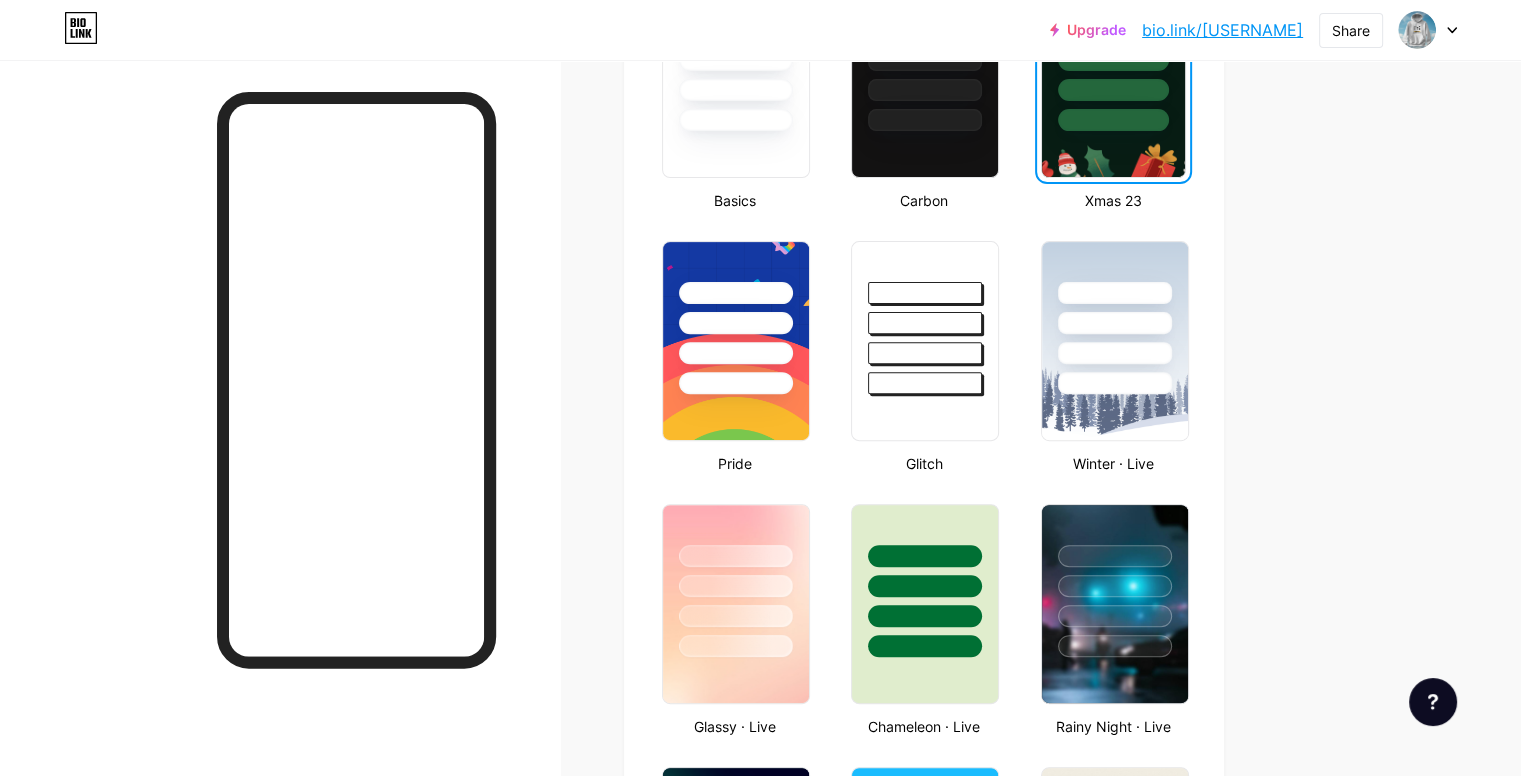 scroll, scrollTop: 620, scrollLeft: 0, axis: vertical 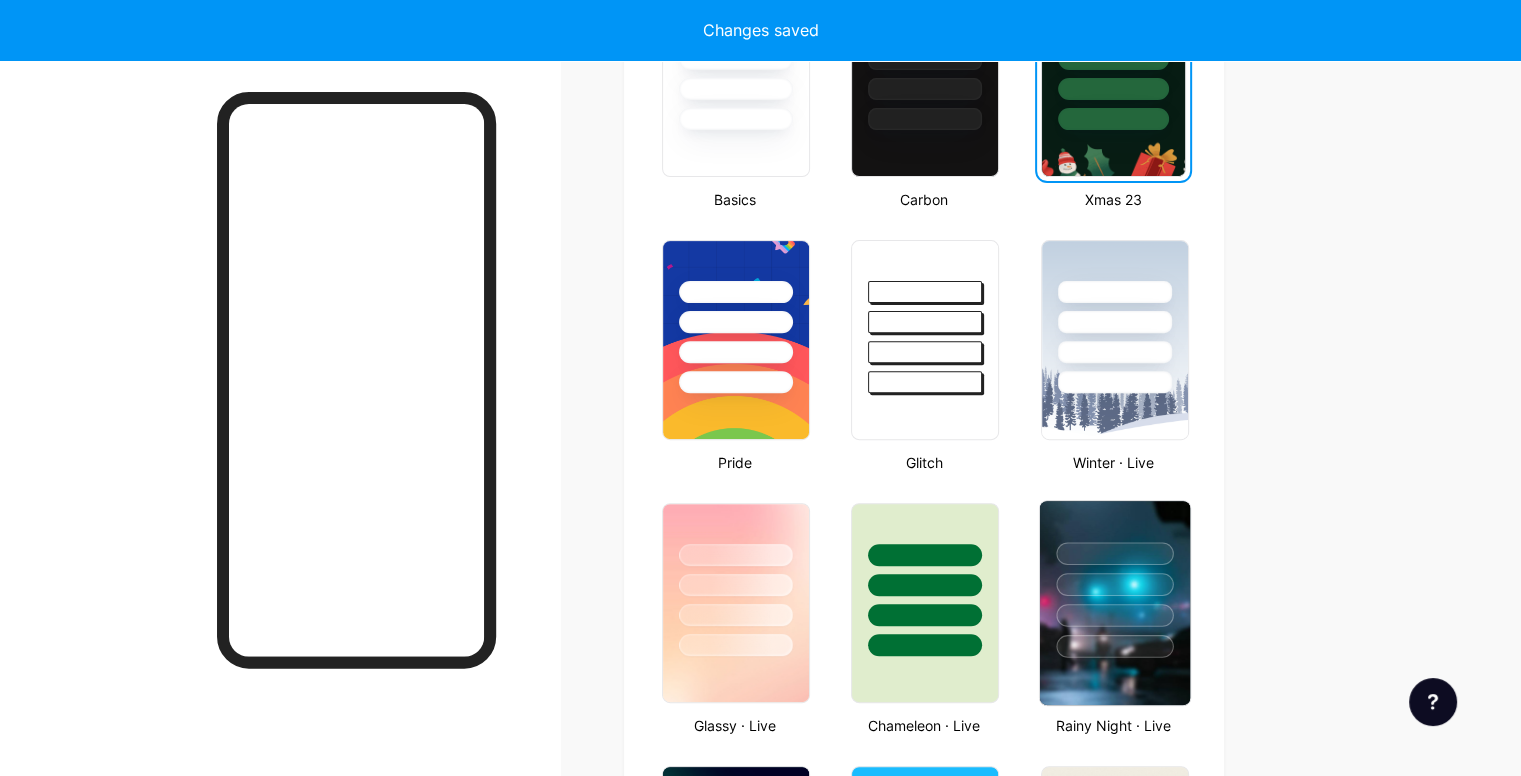 click at bounding box center (1114, 579) 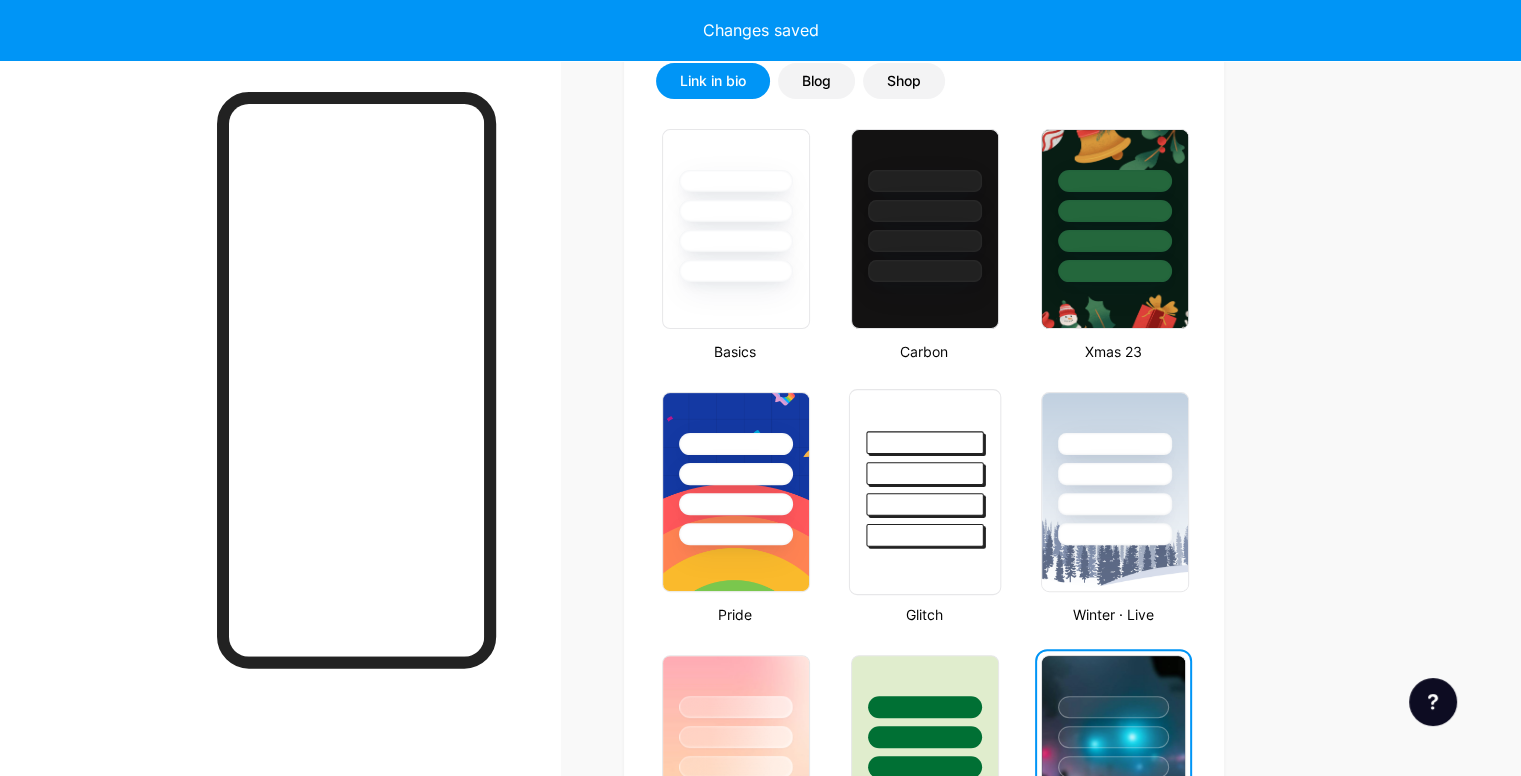 drag, startPoint x: 954, startPoint y: 605, endPoint x: 1004, endPoint y: 528, distance: 91.809586 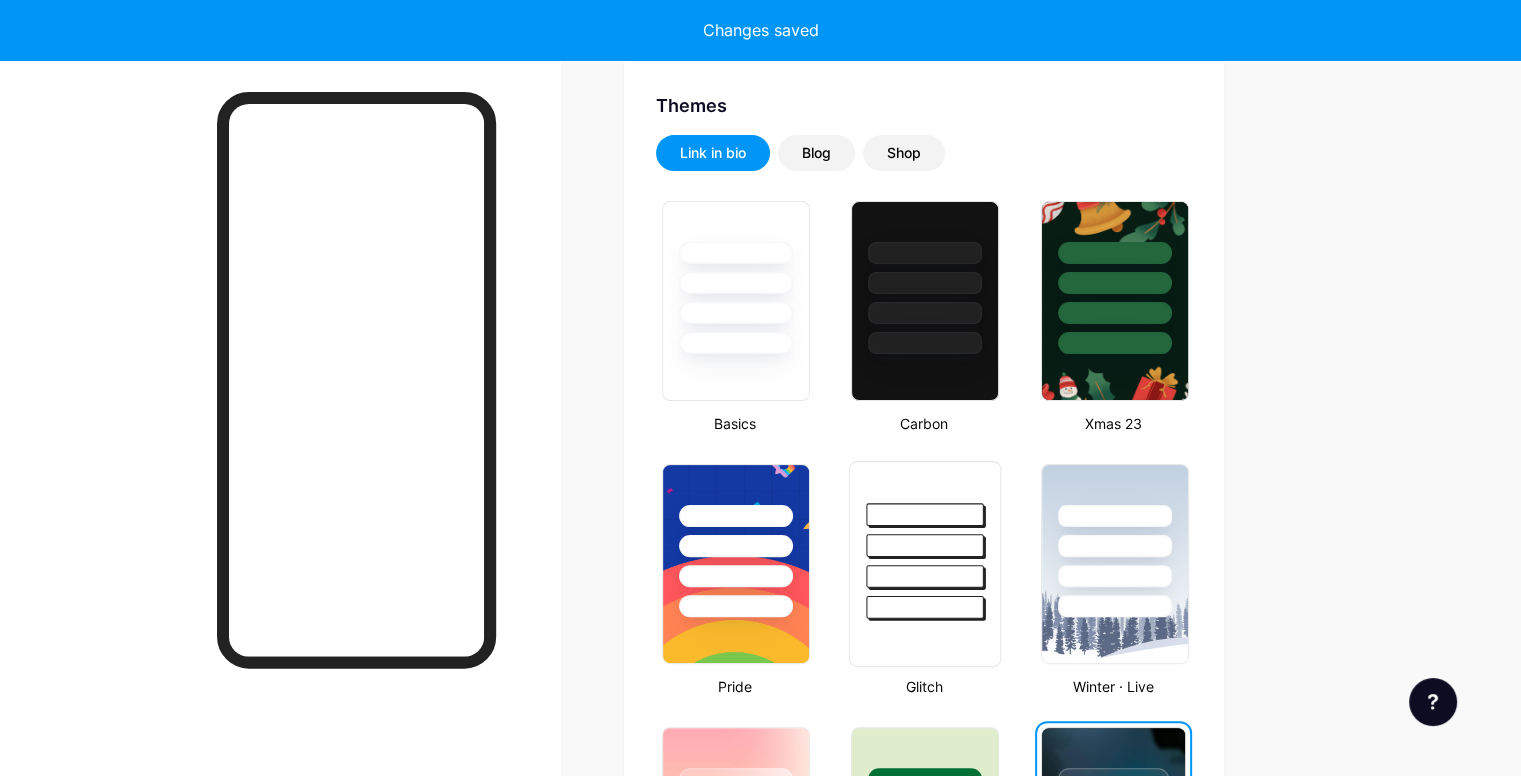 scroll, scrollTop: 392, scrollLeft: 0, axis: vertical 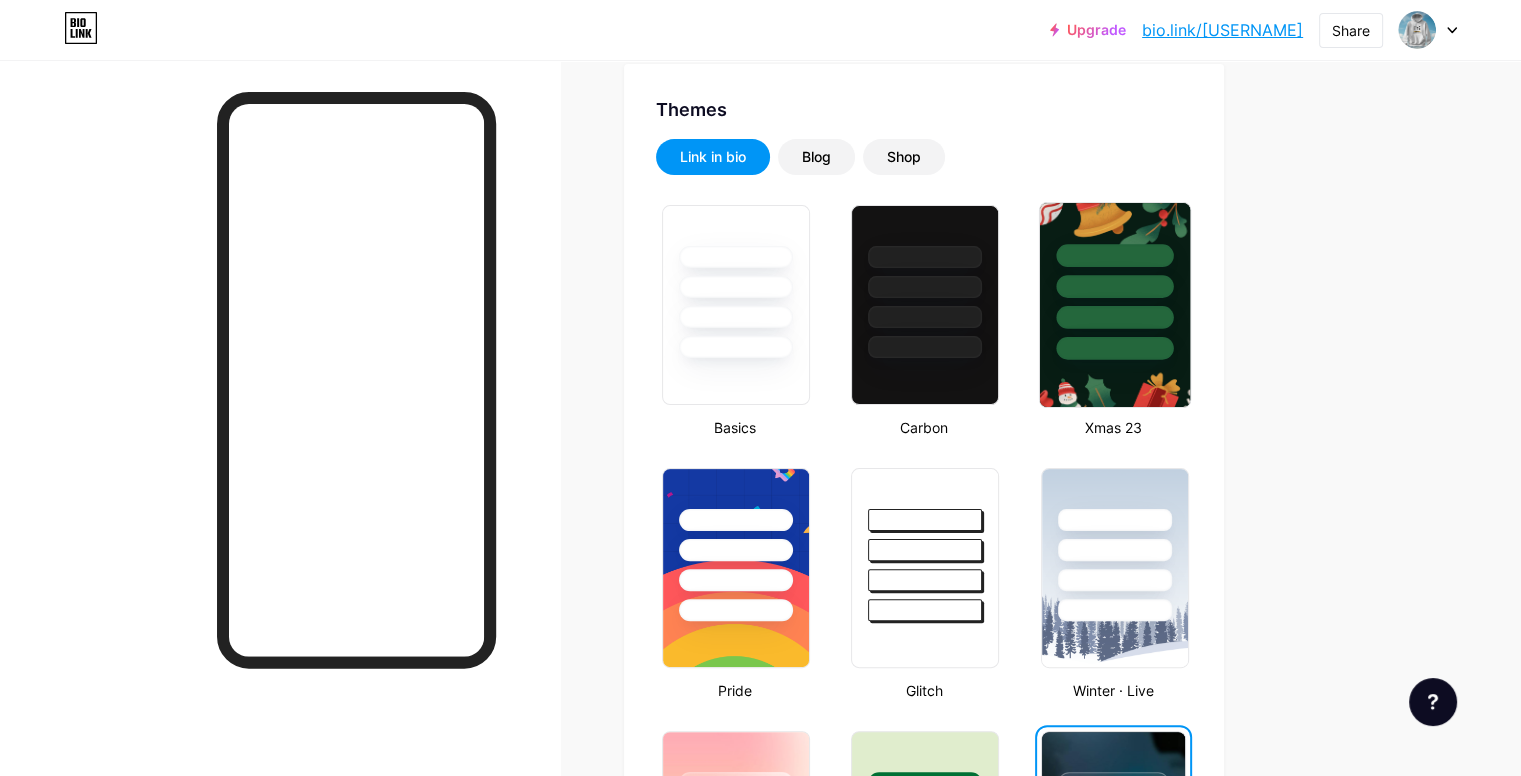 click at bounding box center [1114, 305] 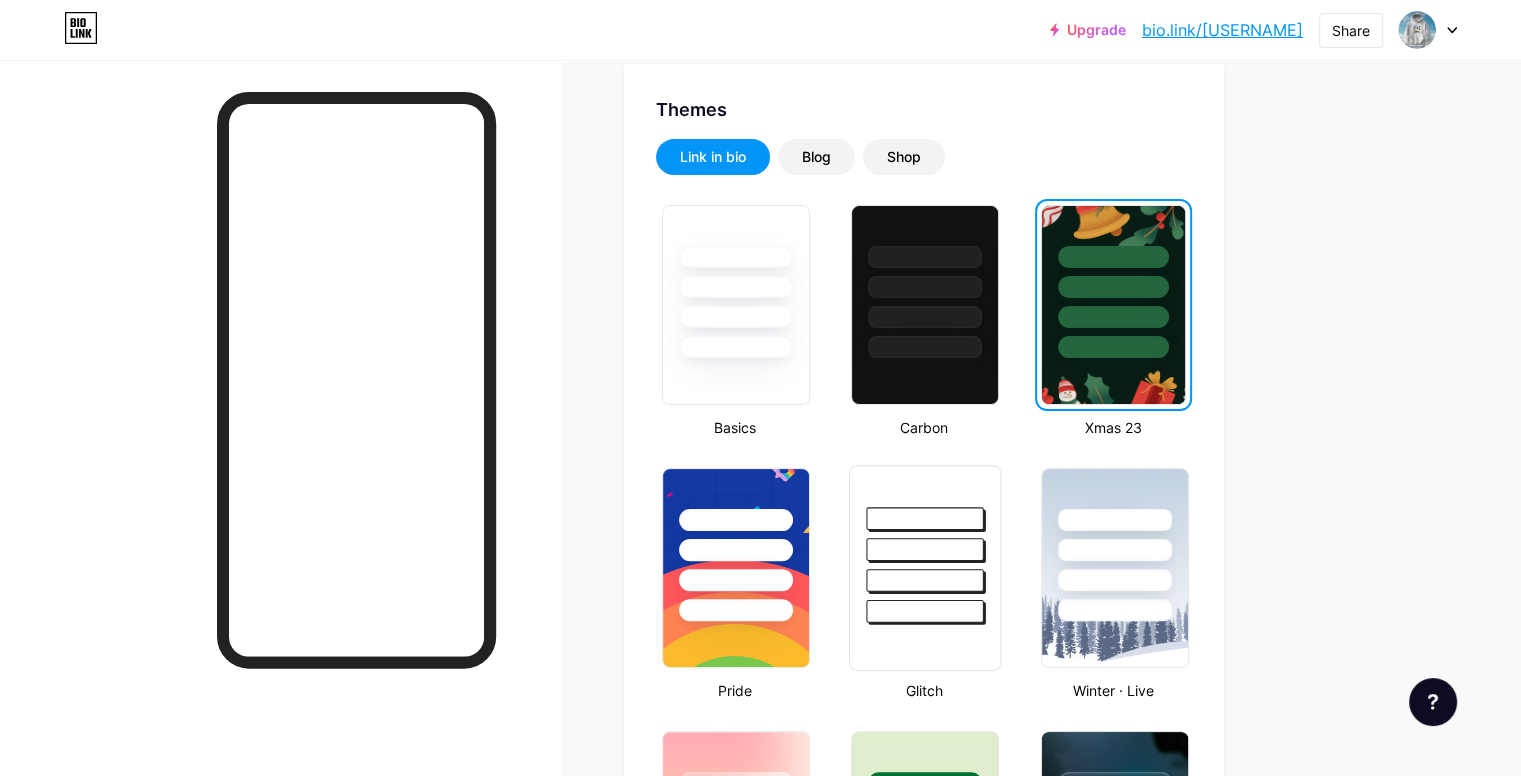 scroll, scrollTop: 552, scrollLeft: 0, axis: vertical 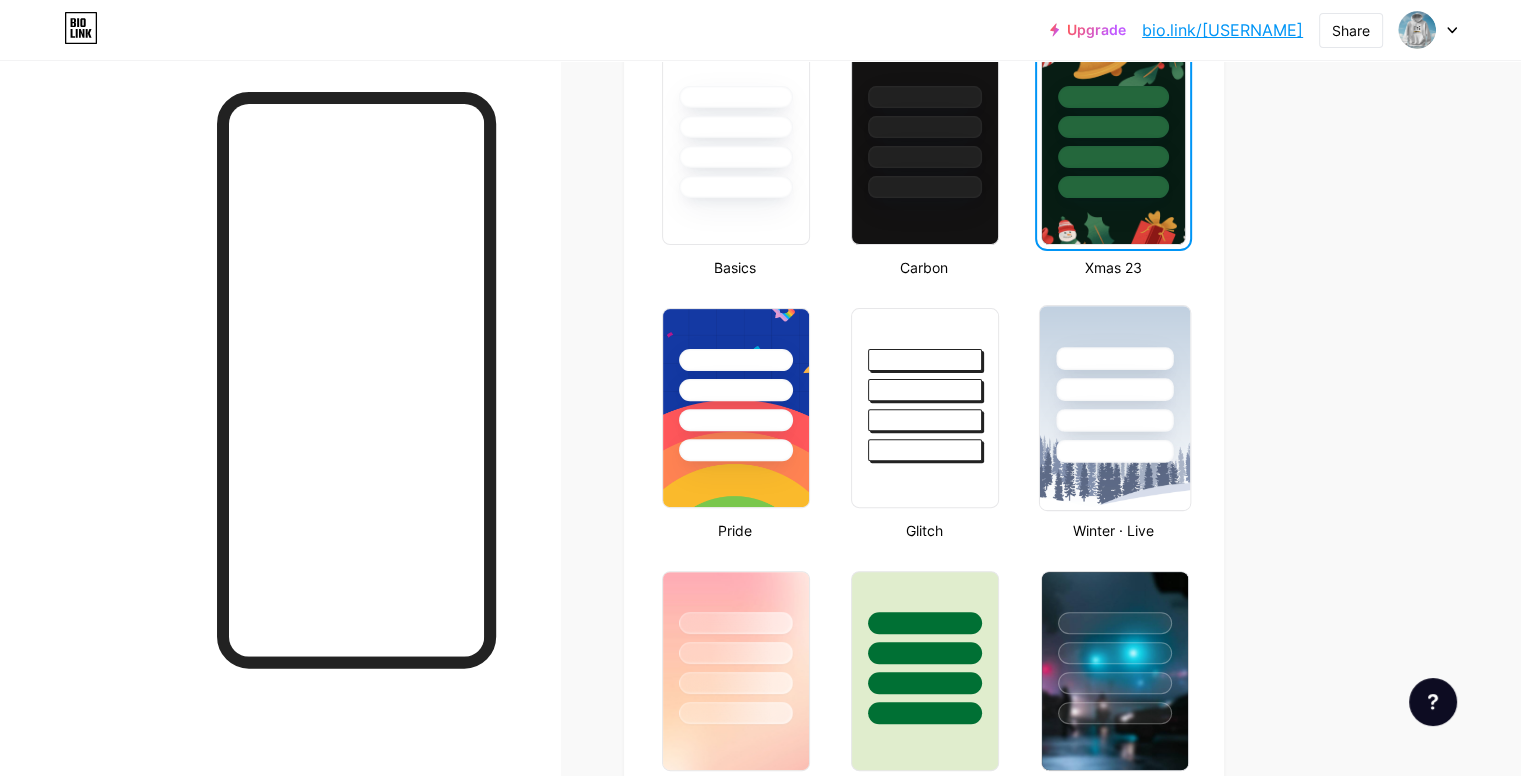 click at bounding box center (1114, 451) 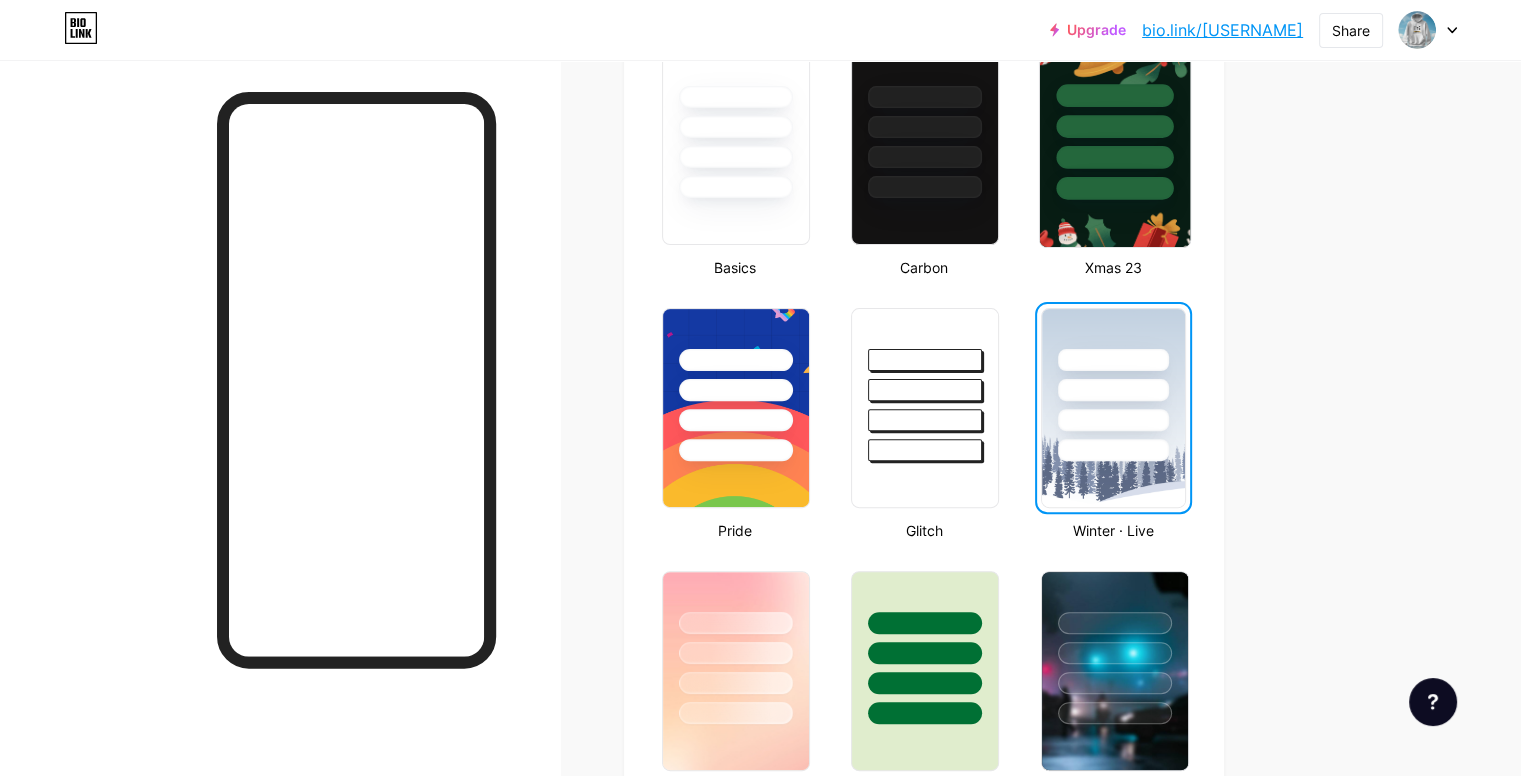 click at bounding box center [1114, 145] 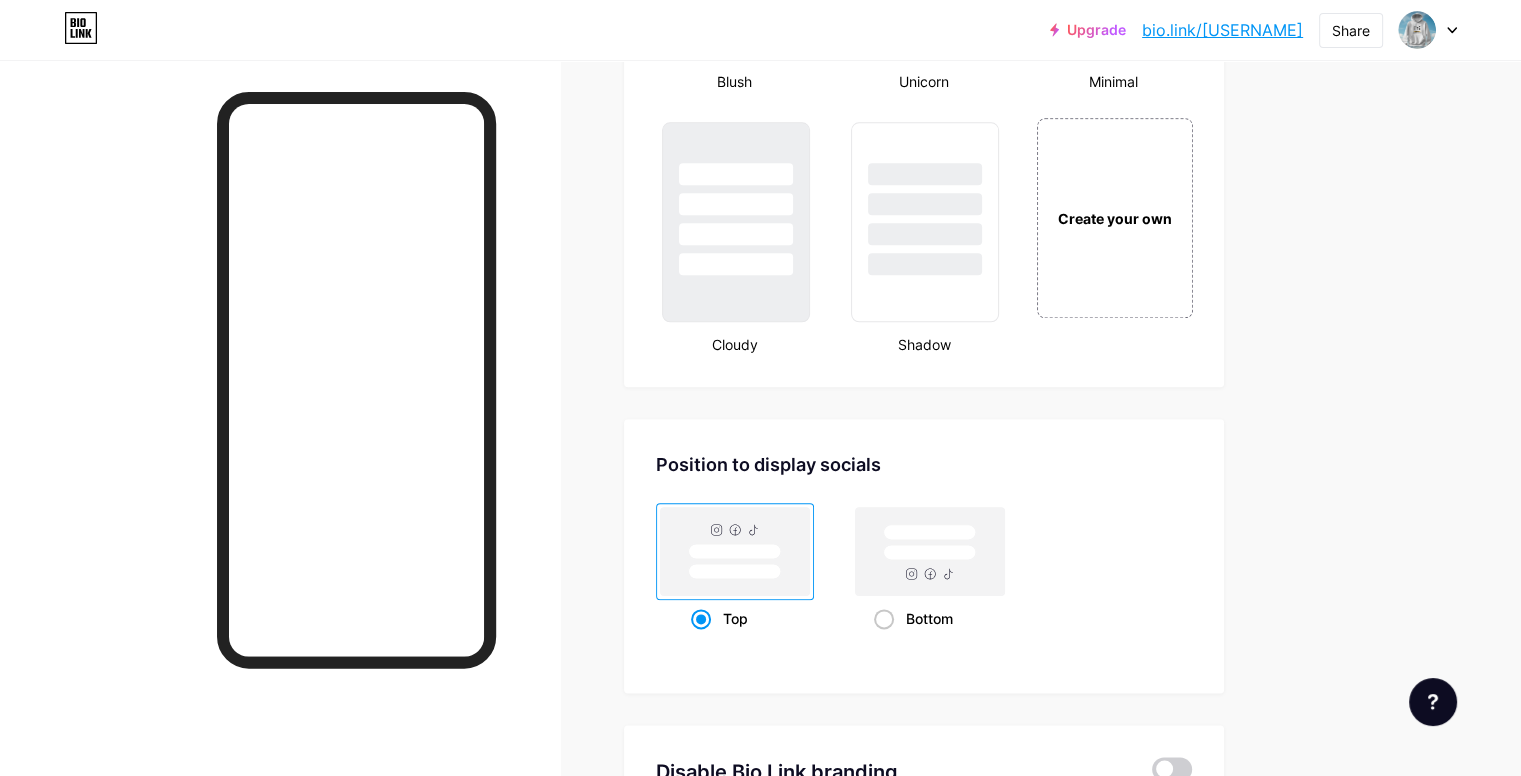 scroll, scrollTop: 2613, scrollLeft: 0, axis: vertical 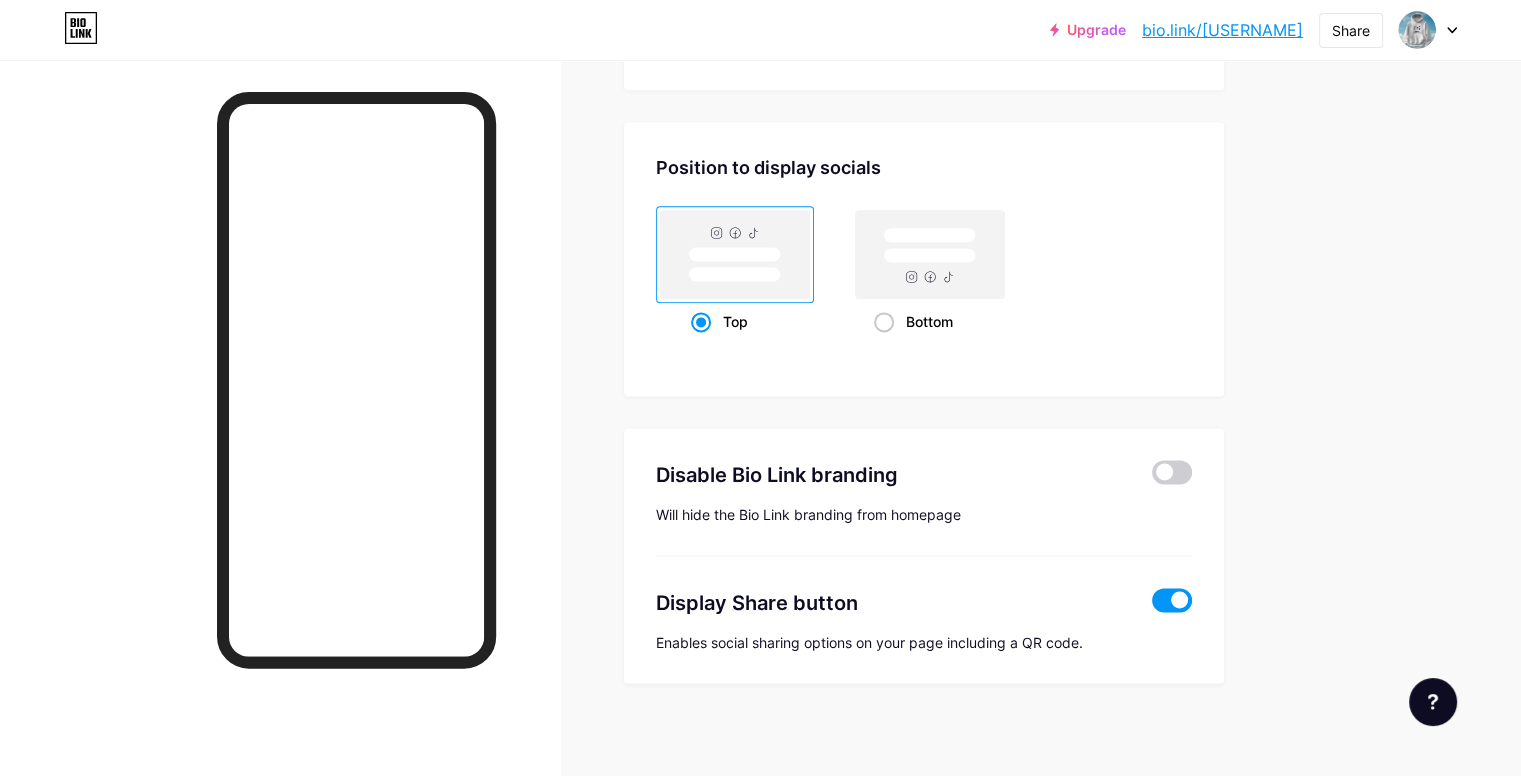 click at bounding box center (1172, 600) 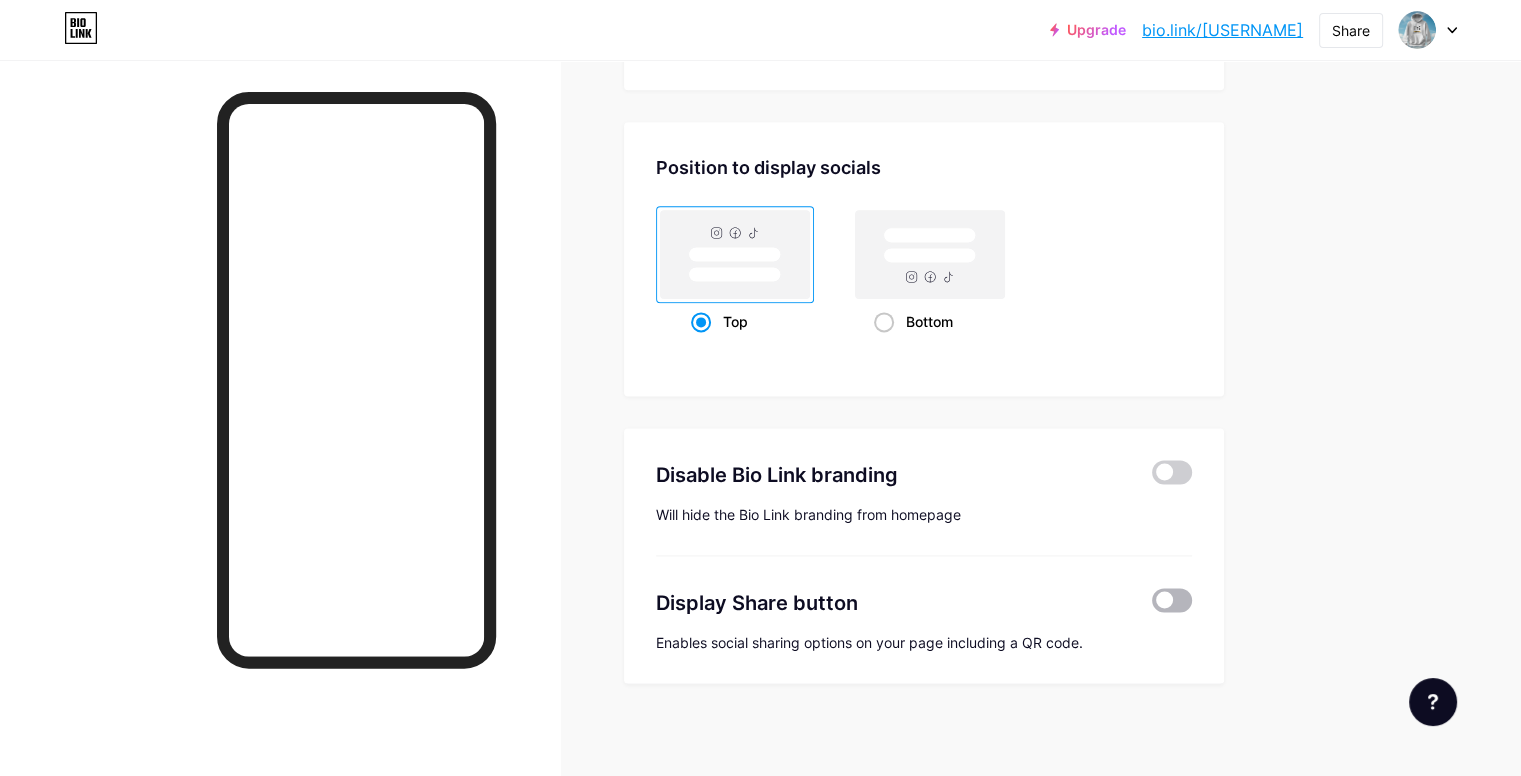 click at bounding box center [1172, 600] 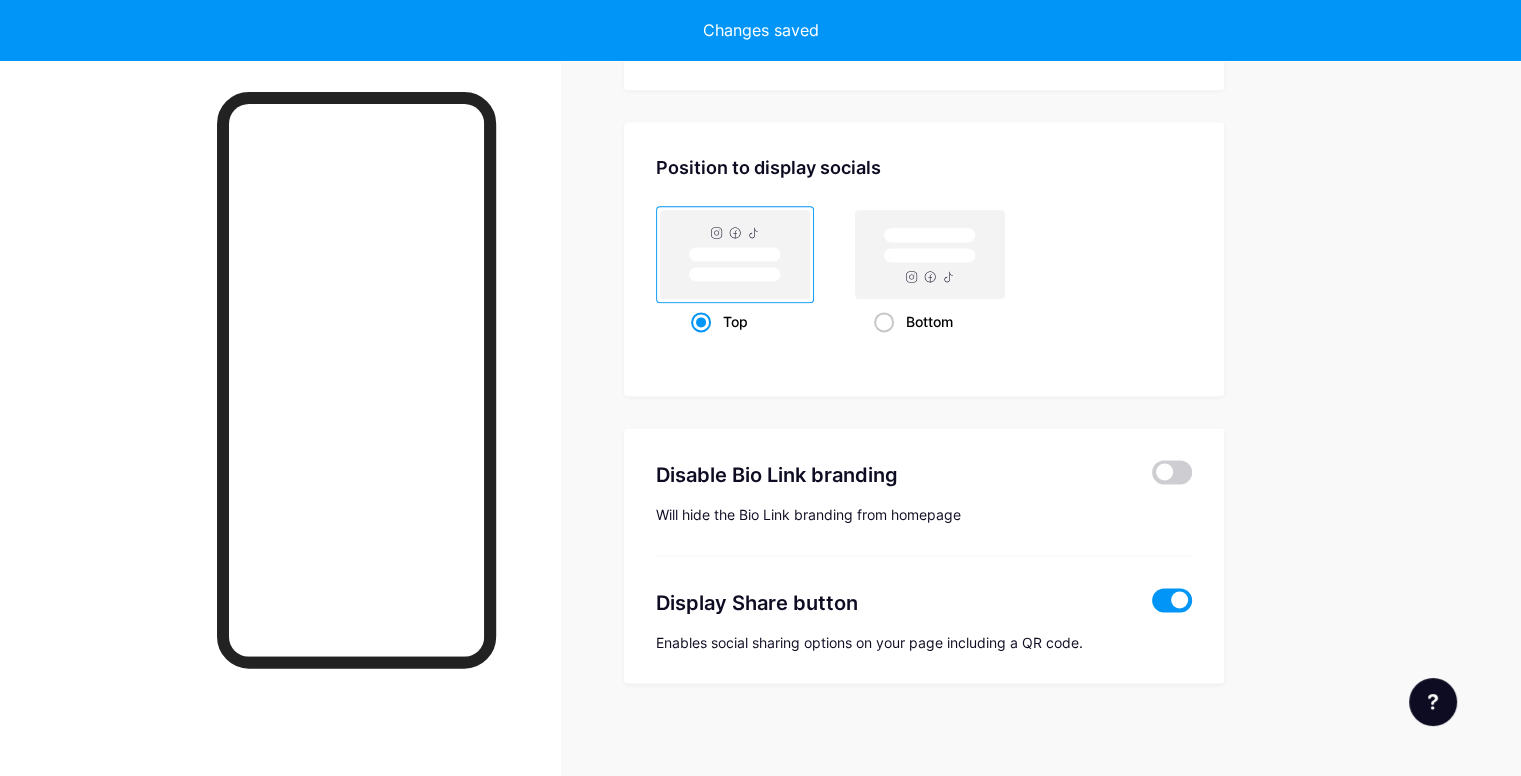 click at bounding box center (1172, 600) 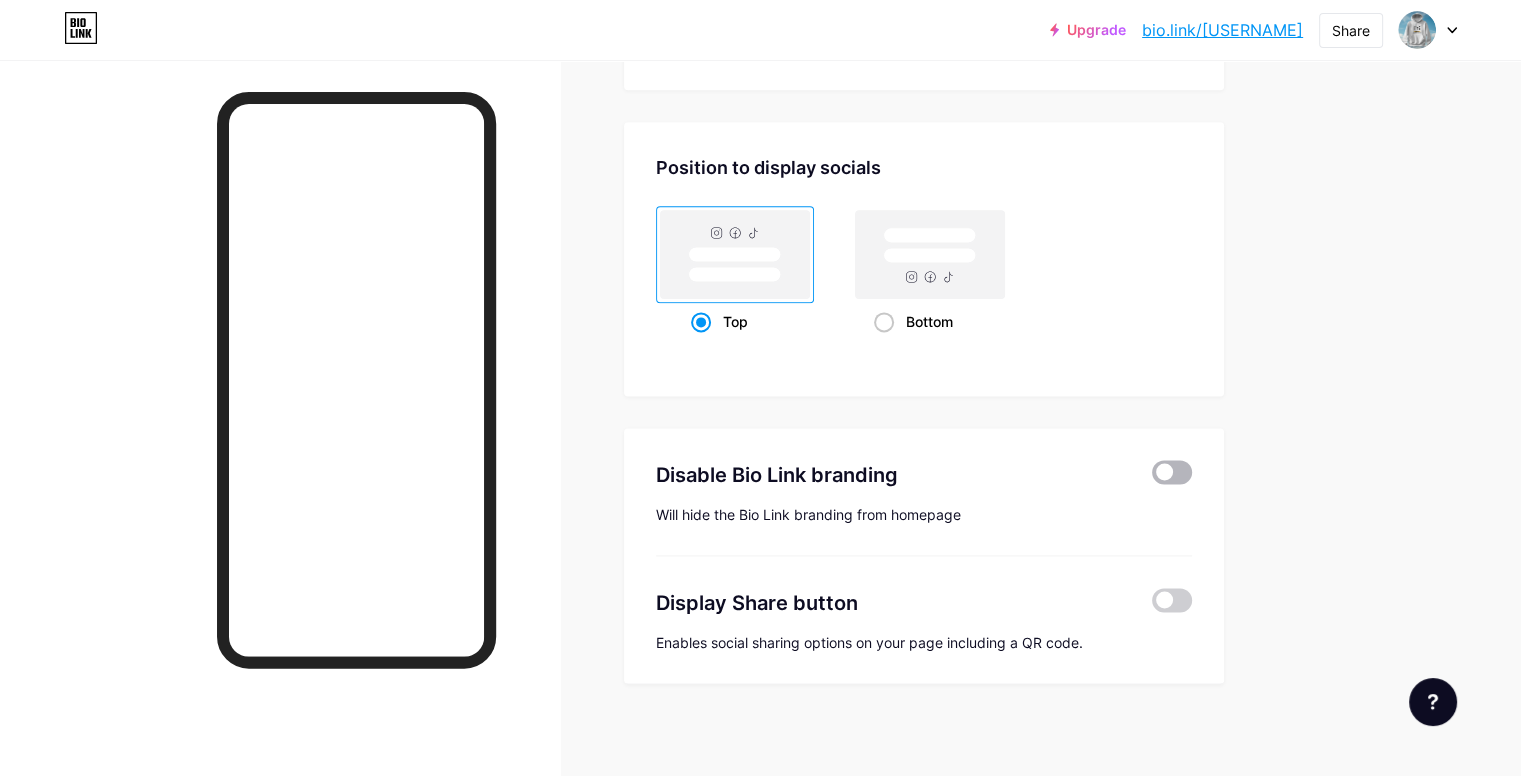 click at bounding box center (1172, 472) 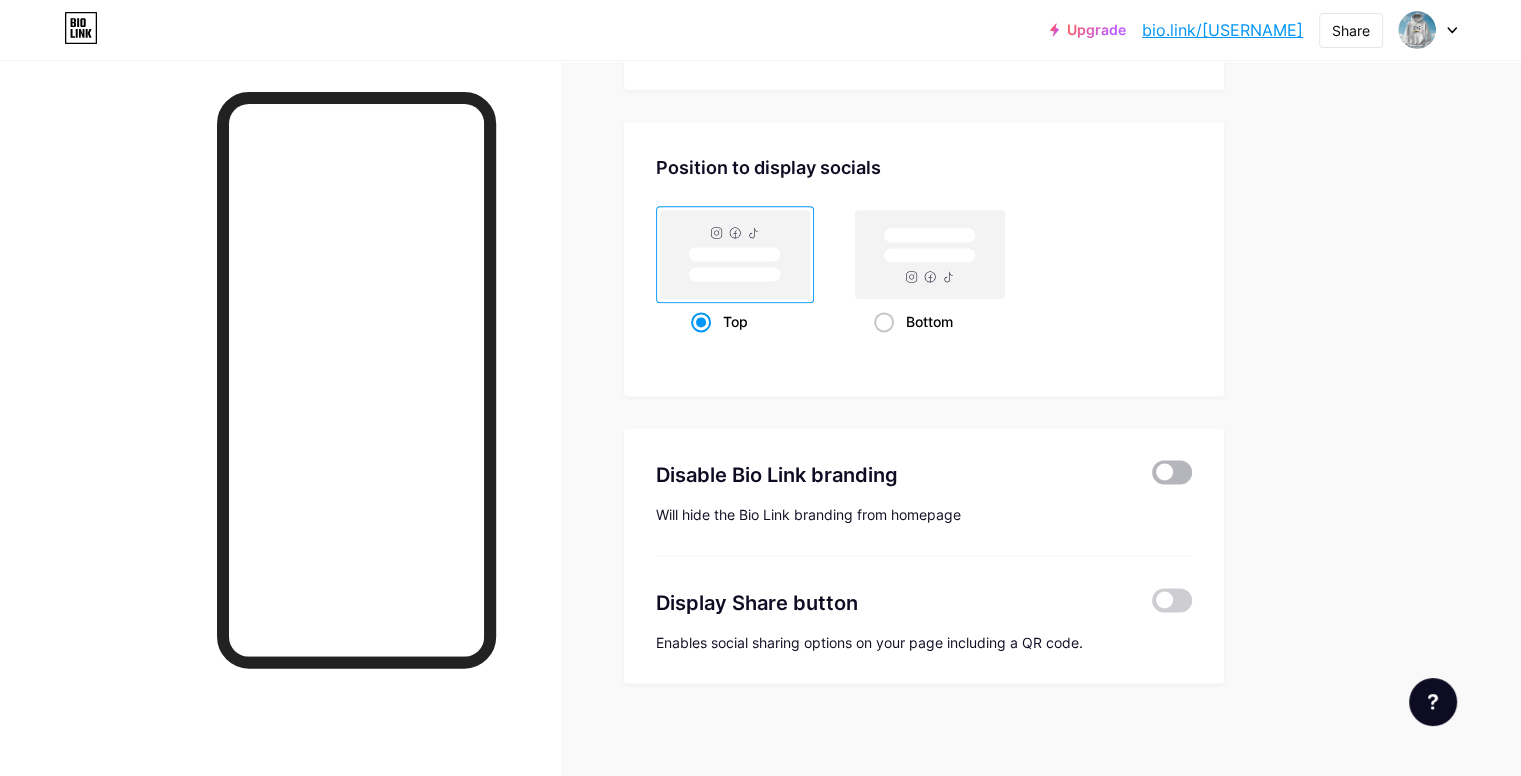 click at bounding box center [1152, 477] 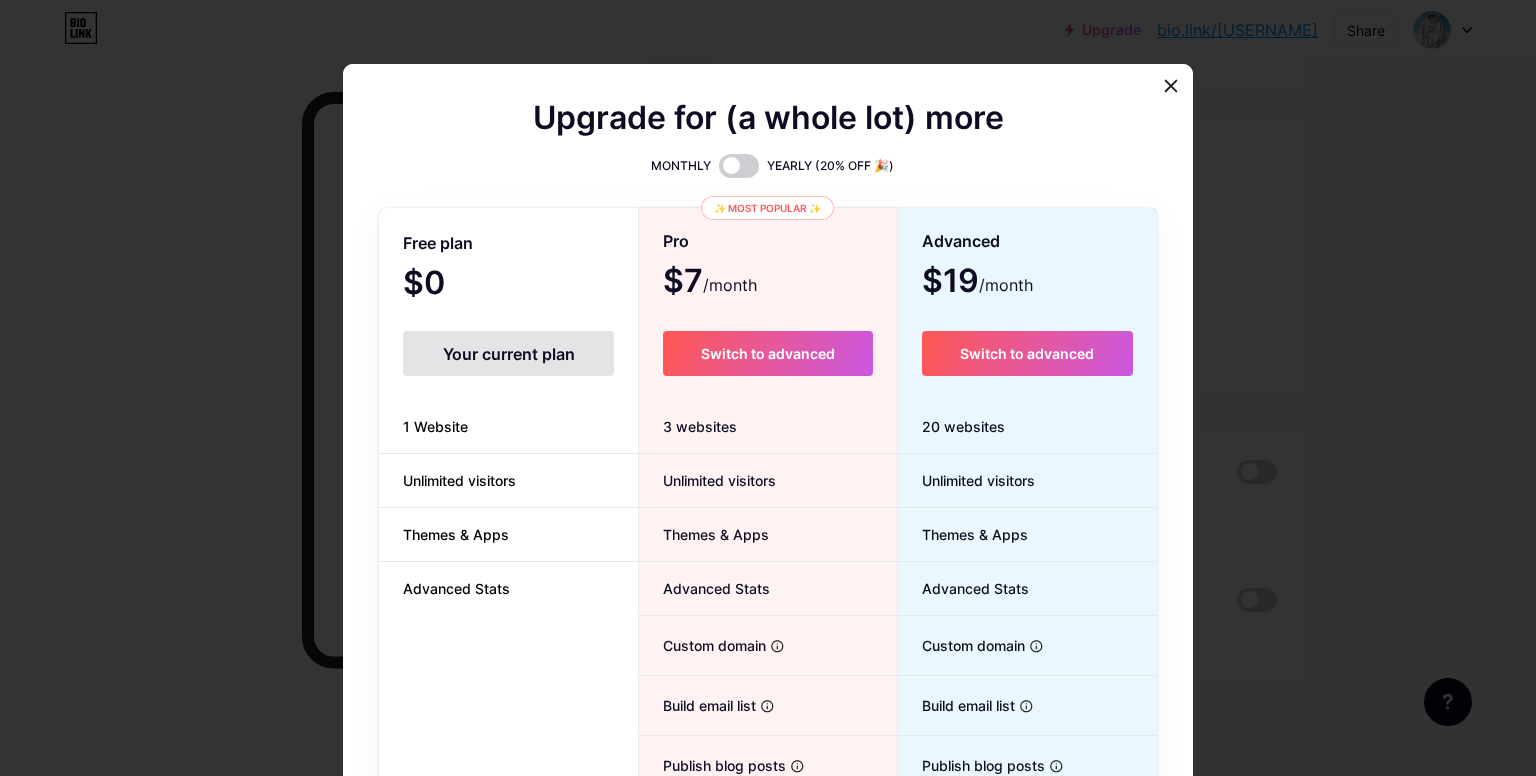 click on "Upgrade for (a whole lot) more
MONTHLY
YEARLY (20% OFF 🎉)
Free plan   $0   /month
Your current plan   1 Website Unlimited visitors Themes & Apps Advanced Stats   ✨ Most popular ✨   Pro   $7   /month     Switch to advanced      3 websites
Unlimited visitors     Themes & Apps     Advanced Stats     Custom domain        Host it on your own personal domain    Build email list        Collect emails of your visitors and send them email updates    Publish blog posts        Start a blog in seconds, powered by a powerful editor    Verified badge        Add authenticity by showing a blue checkmark    Remove Bio Link branding        Remove all credits and make it fully white-label      Advanced   $19   /month     Switch to advanced      20 websites
Unlimited visitors     Themes & Apps     Advanced Stats     Custom domain        Host it on your own personal domain    Build email list         Publish blog posts" at bounding box center [768, 508] 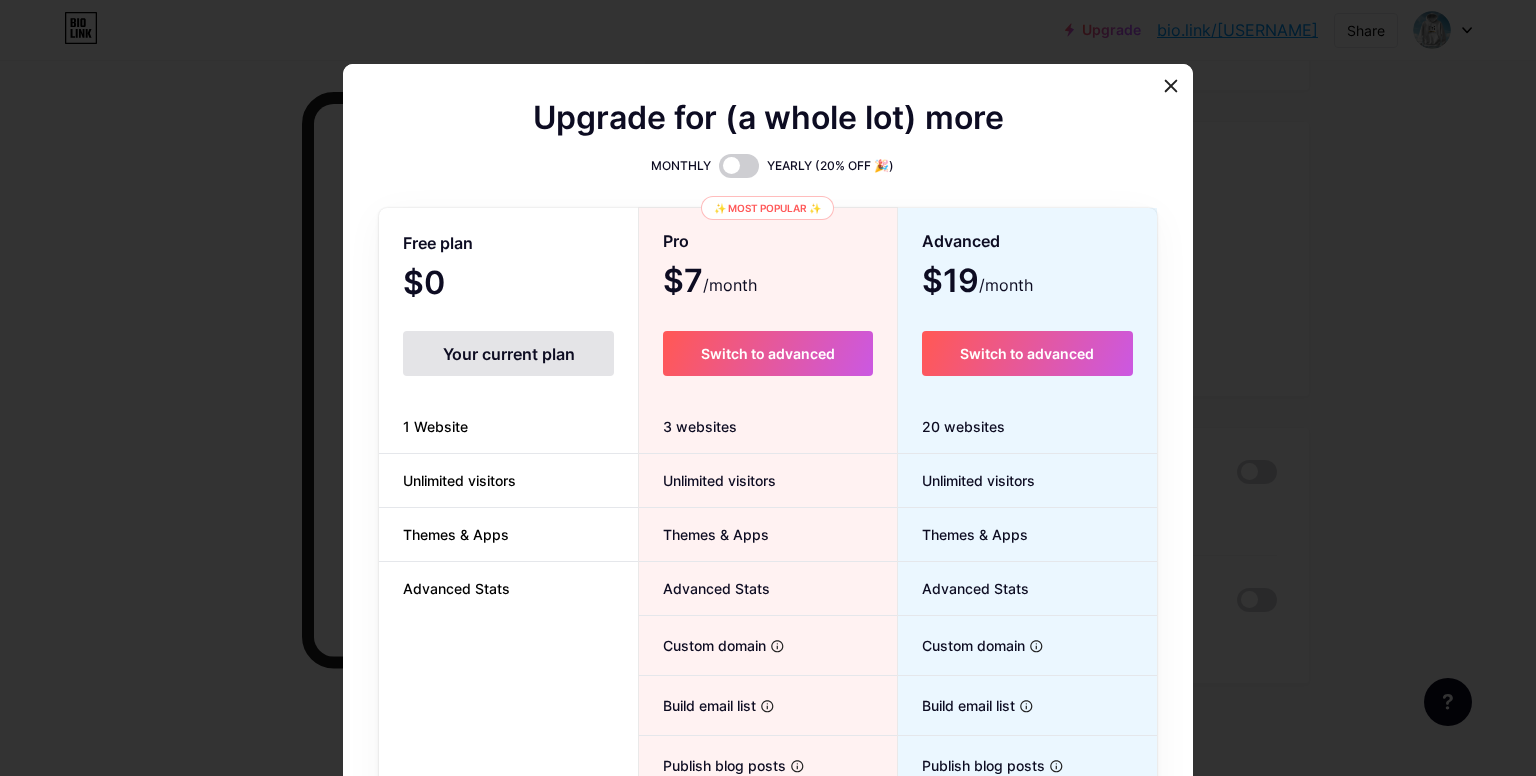 click on "Advanced Stats" at bounding box center [456, 588] 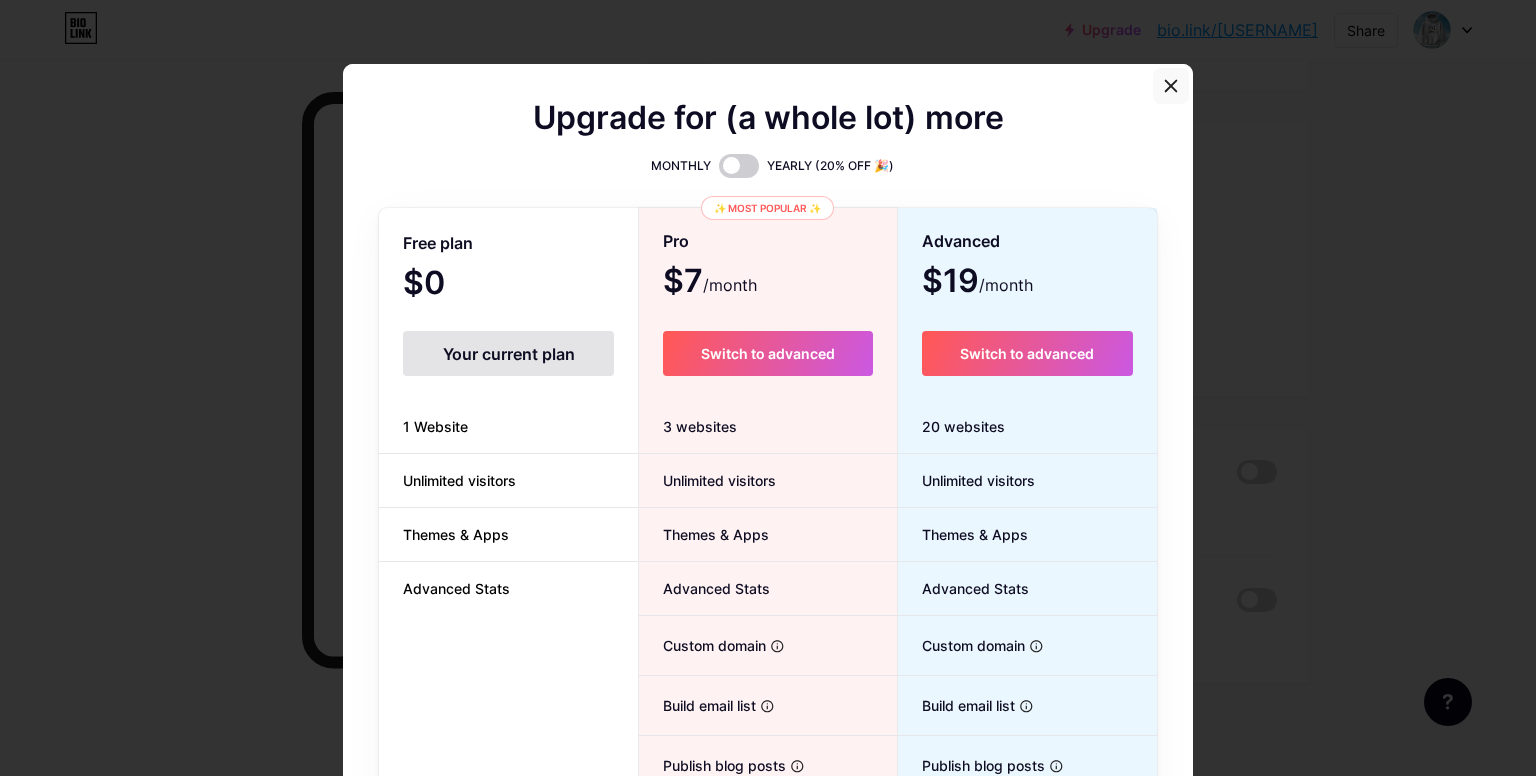 click 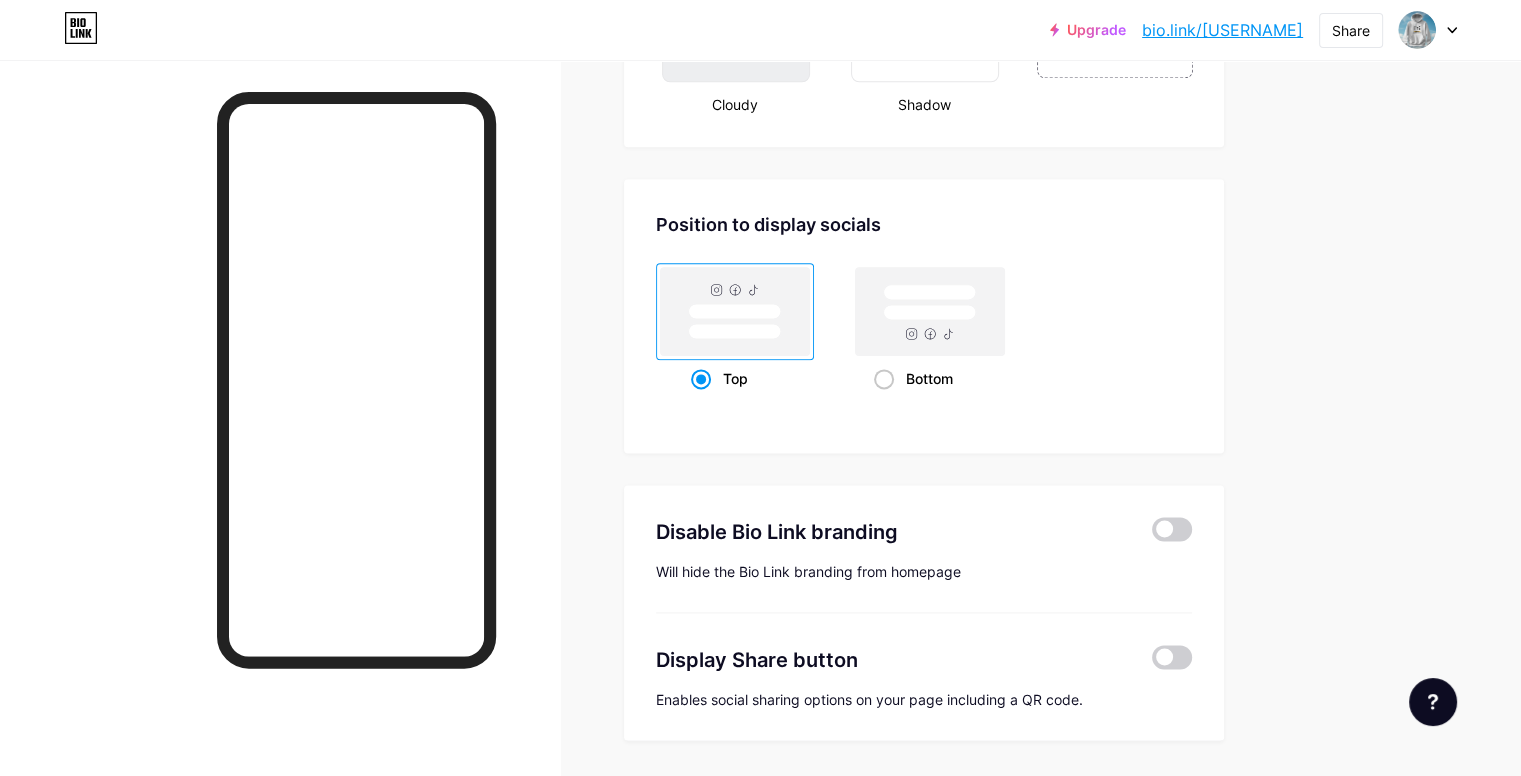 scroll, scrollTop: 2554, scrollLeft: 0, axis: vertical 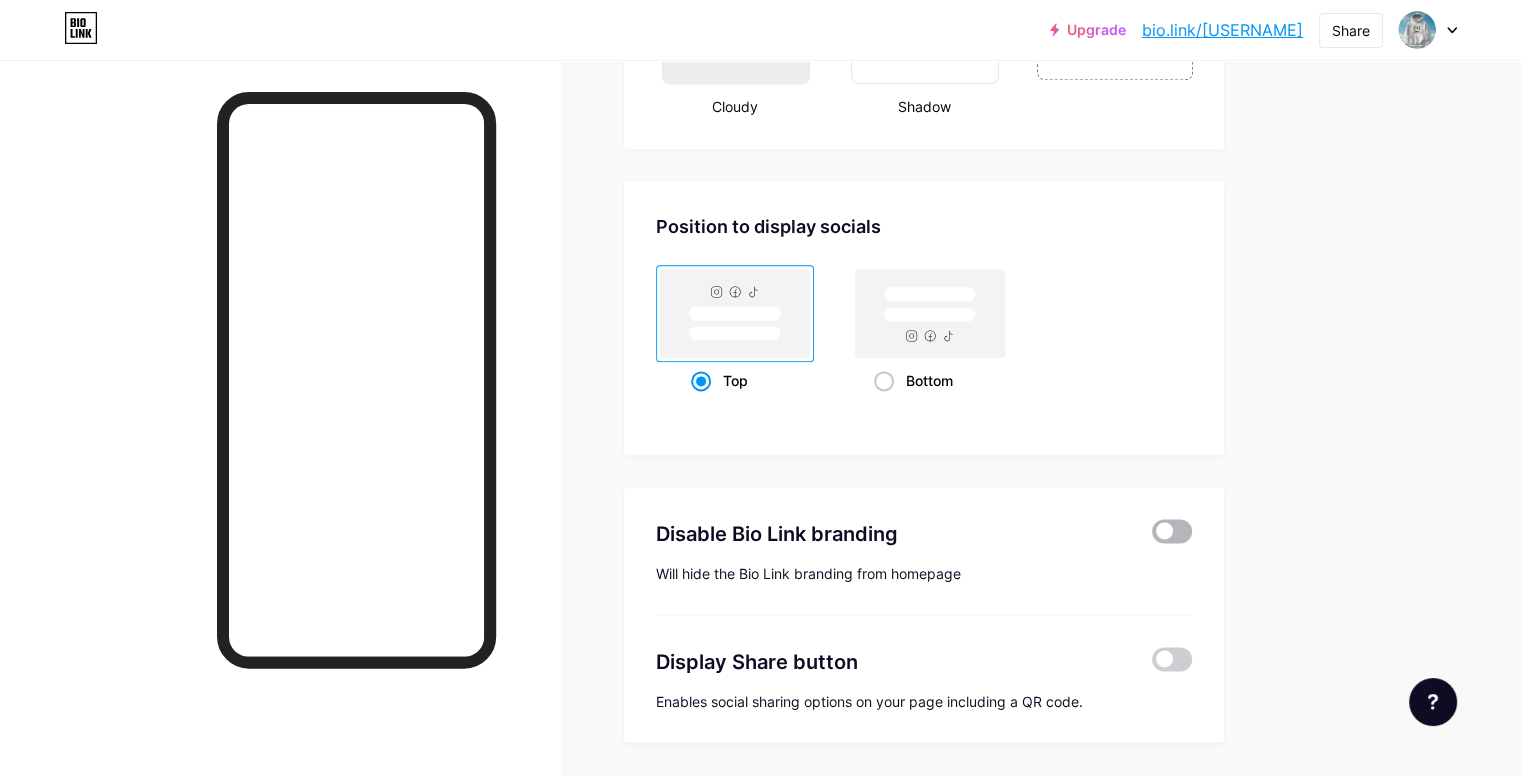 click at bounding box center [1172, 531] 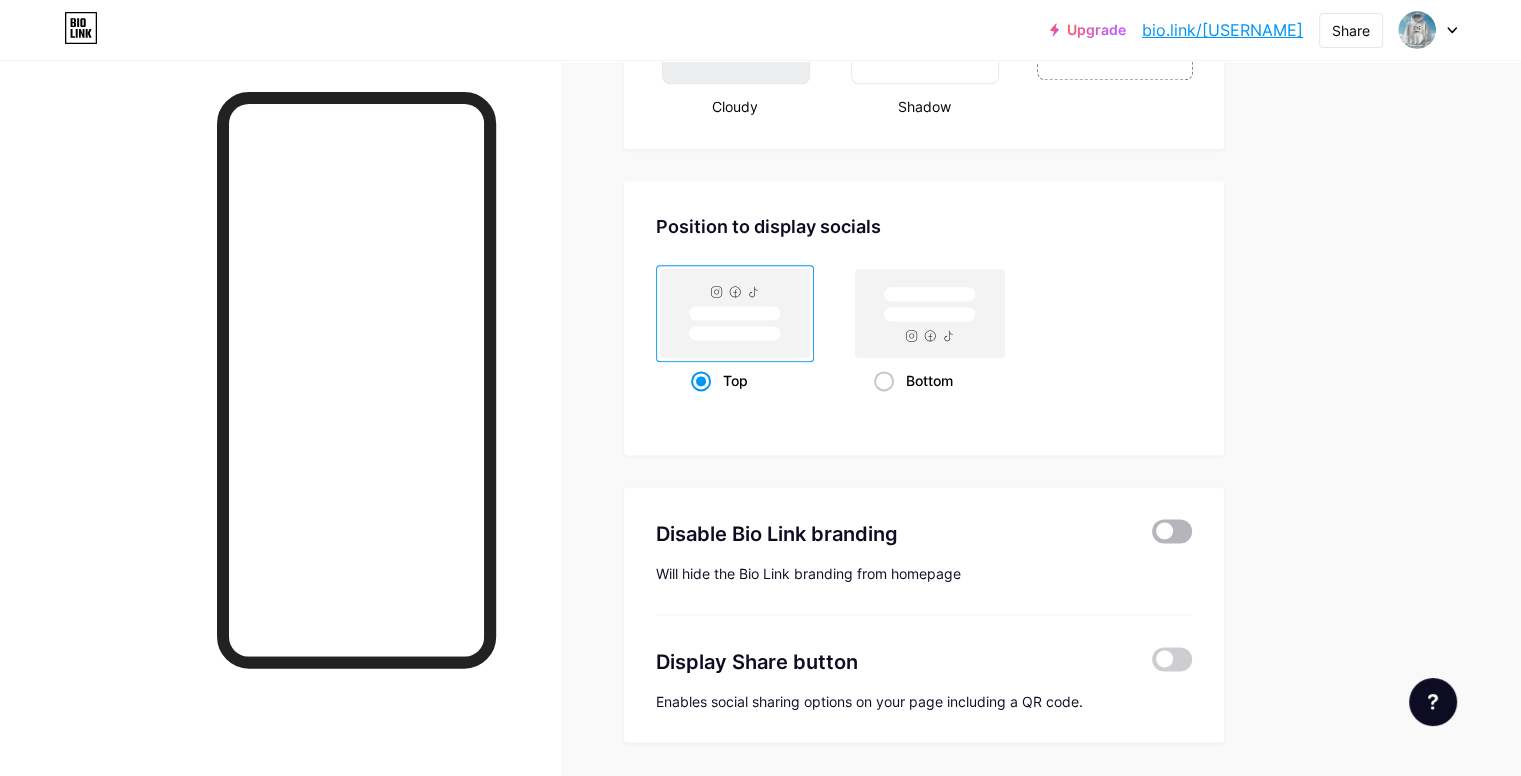 click at bounding box center [1152, 536] 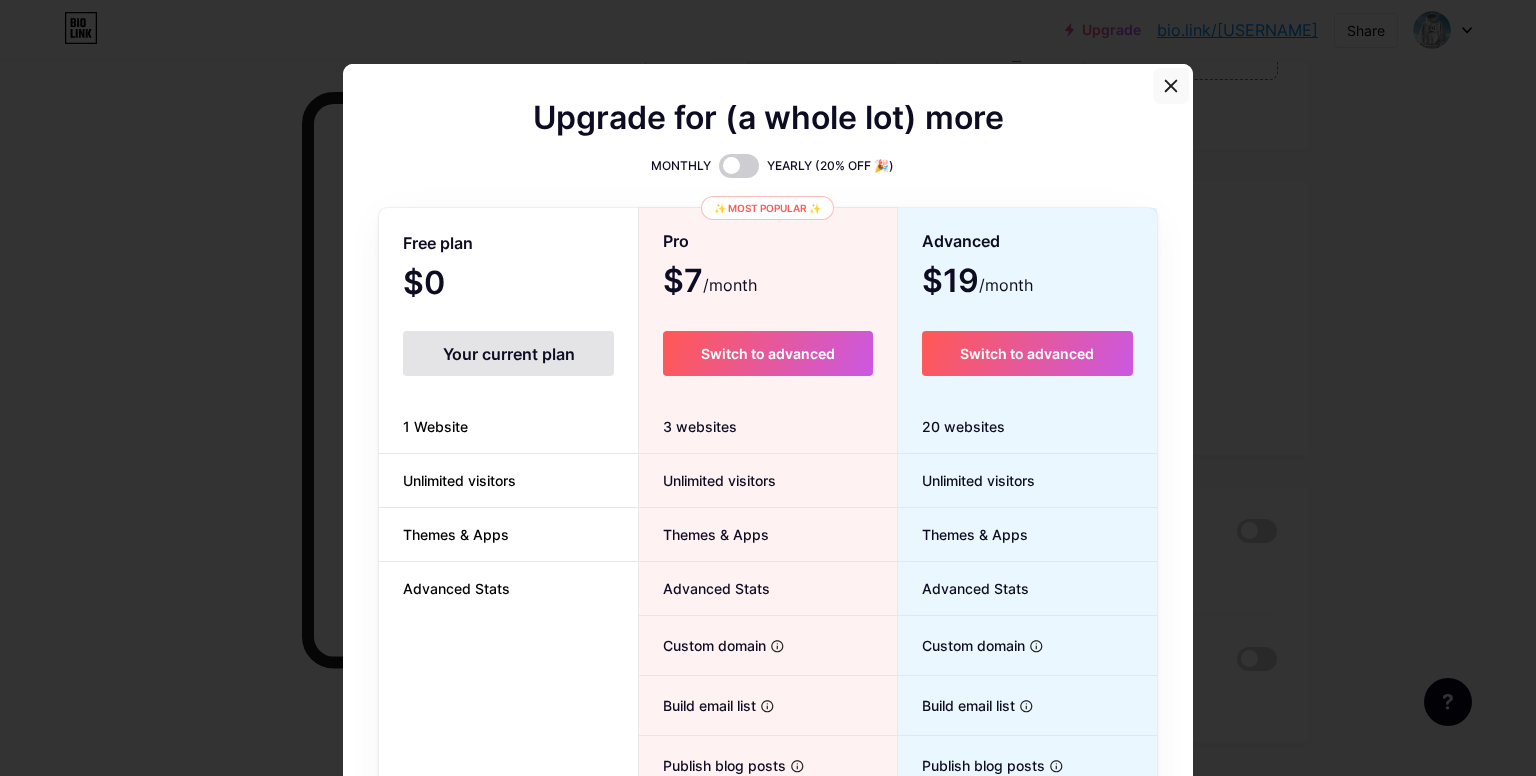 click at bounding box center [1171, 86] 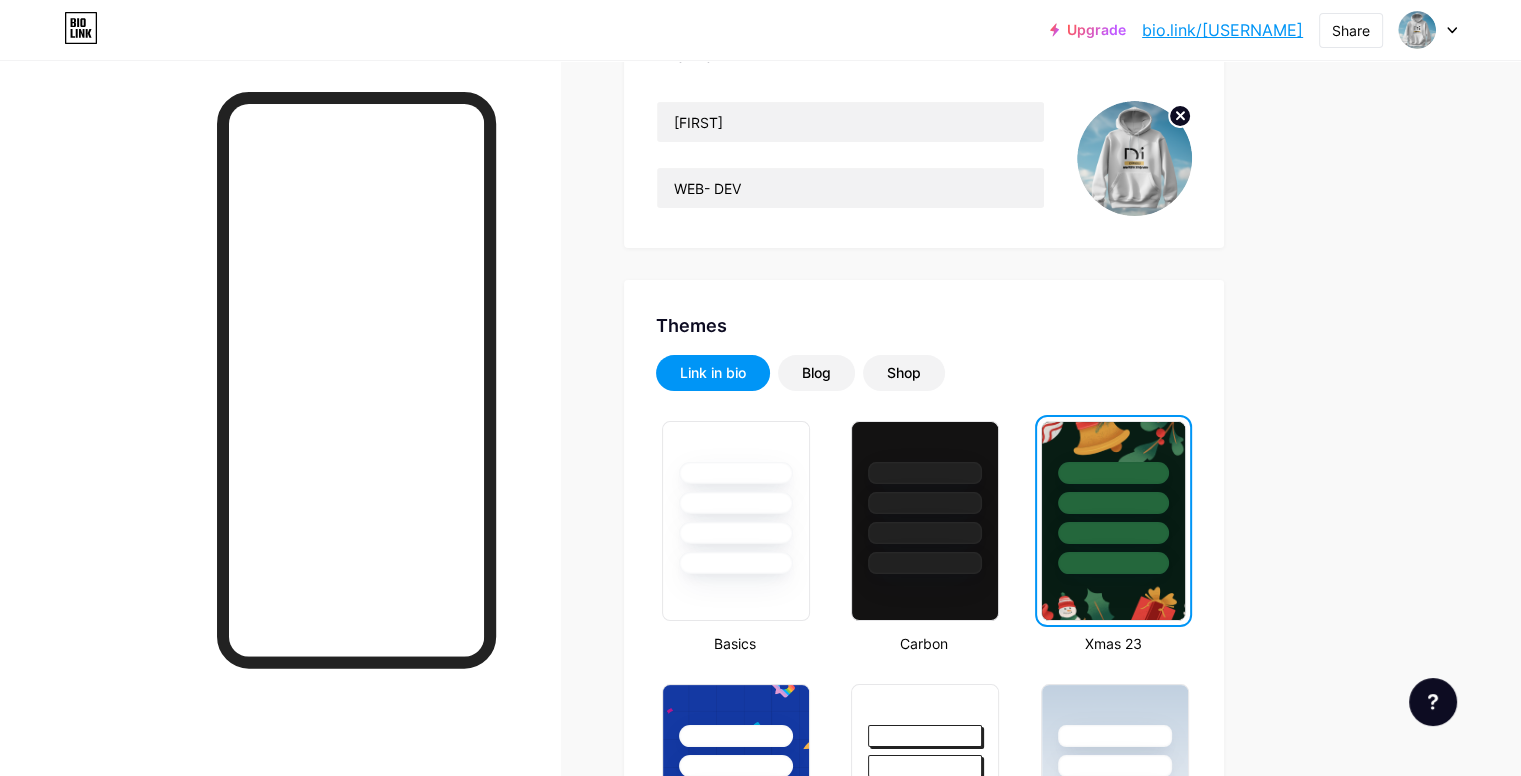 scroll, scrollTop: 0, scrollLeft: 0, axis: both 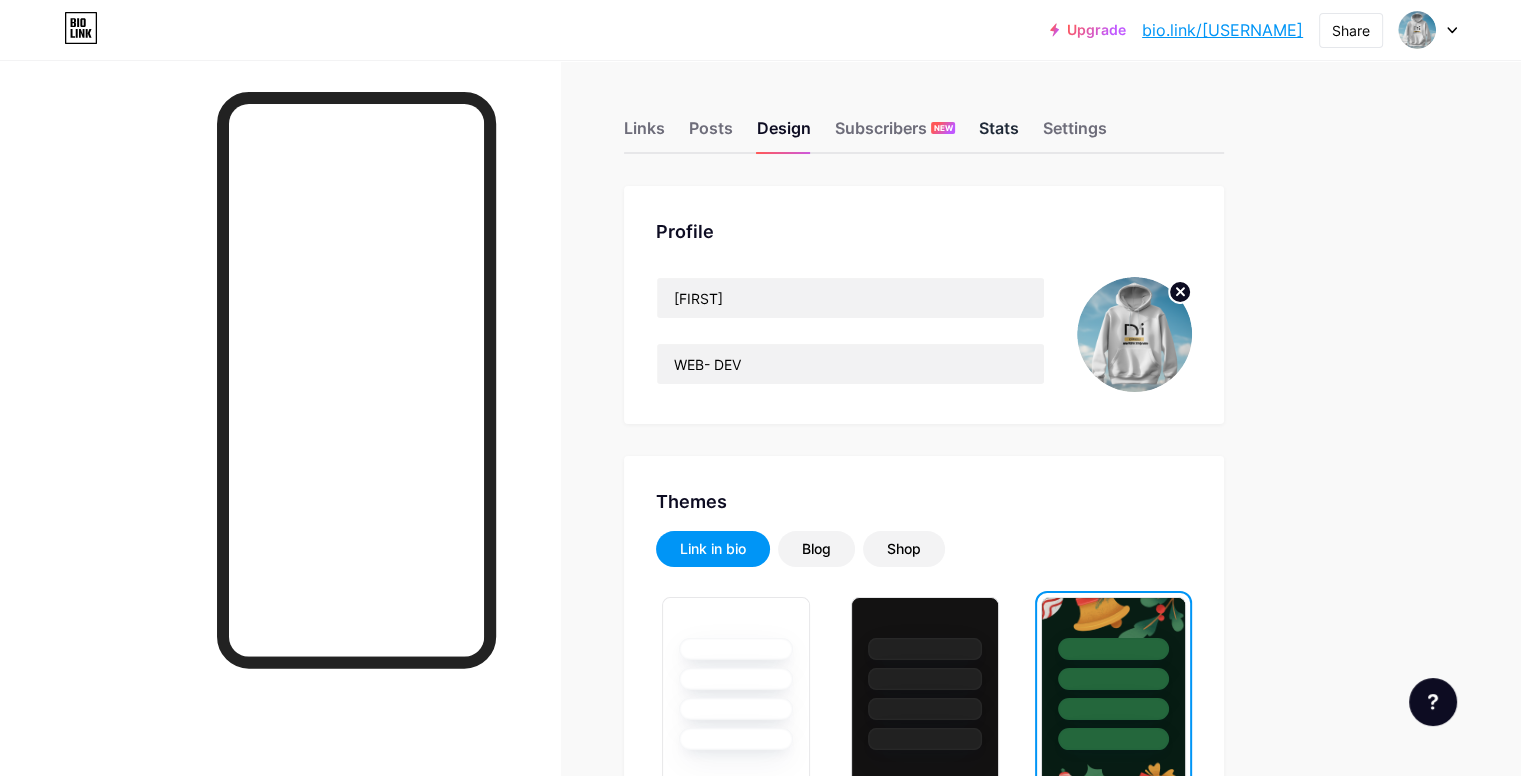 click on "Stats" at bounding box center (999, 134) 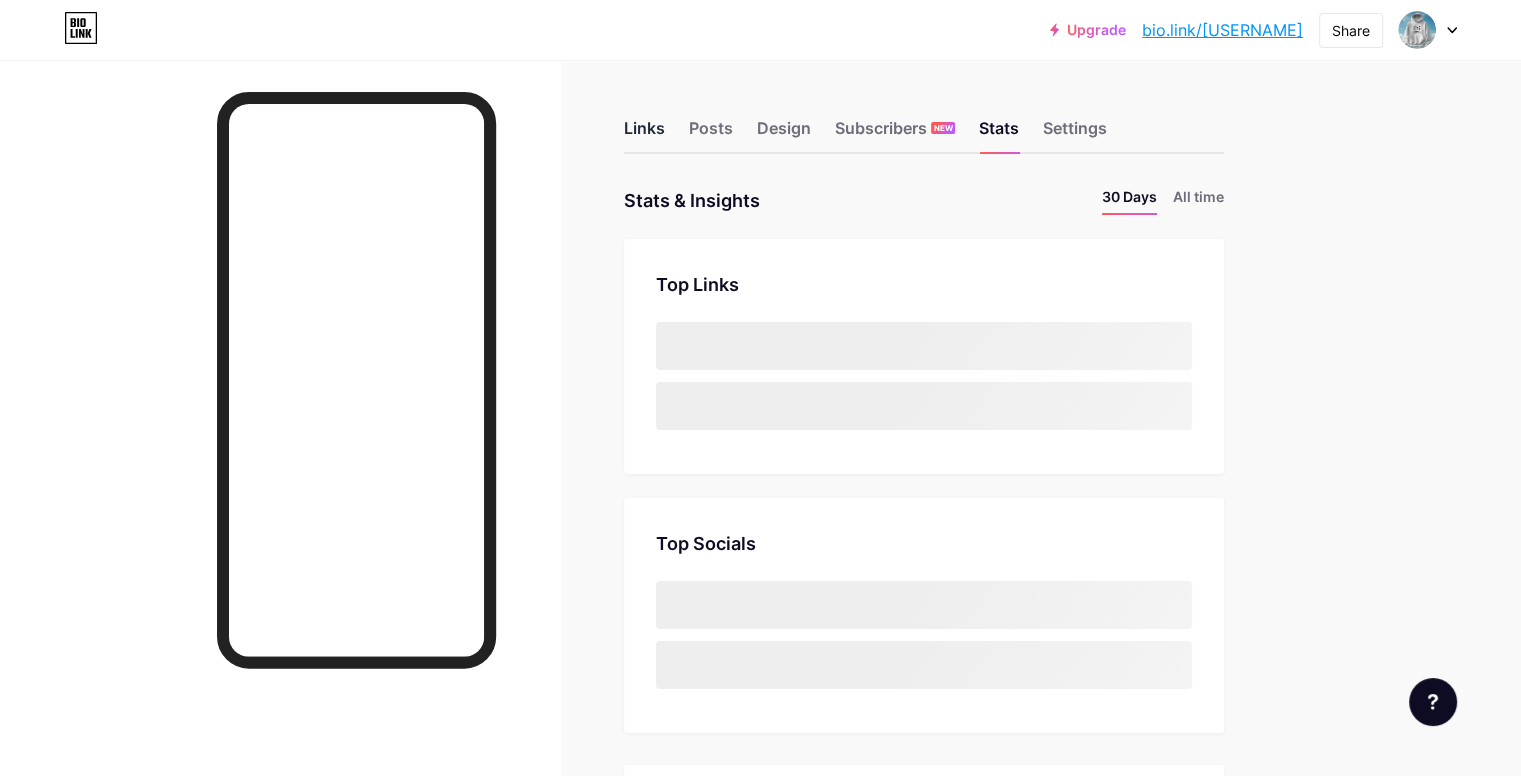 scroll, scrollTop: 999224, scrollLeft: 998479, axis: both 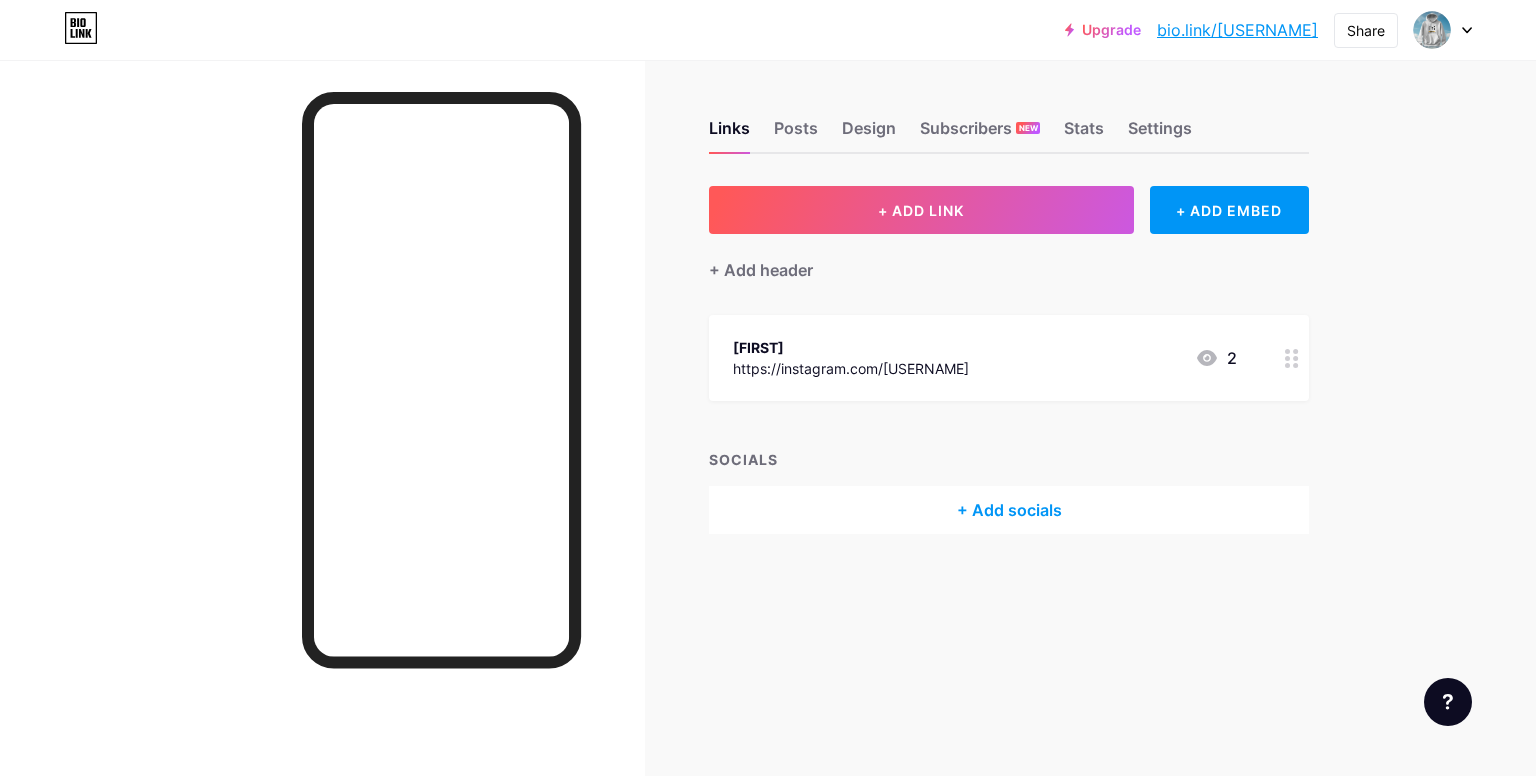 click at bounding box center (1292, 358) 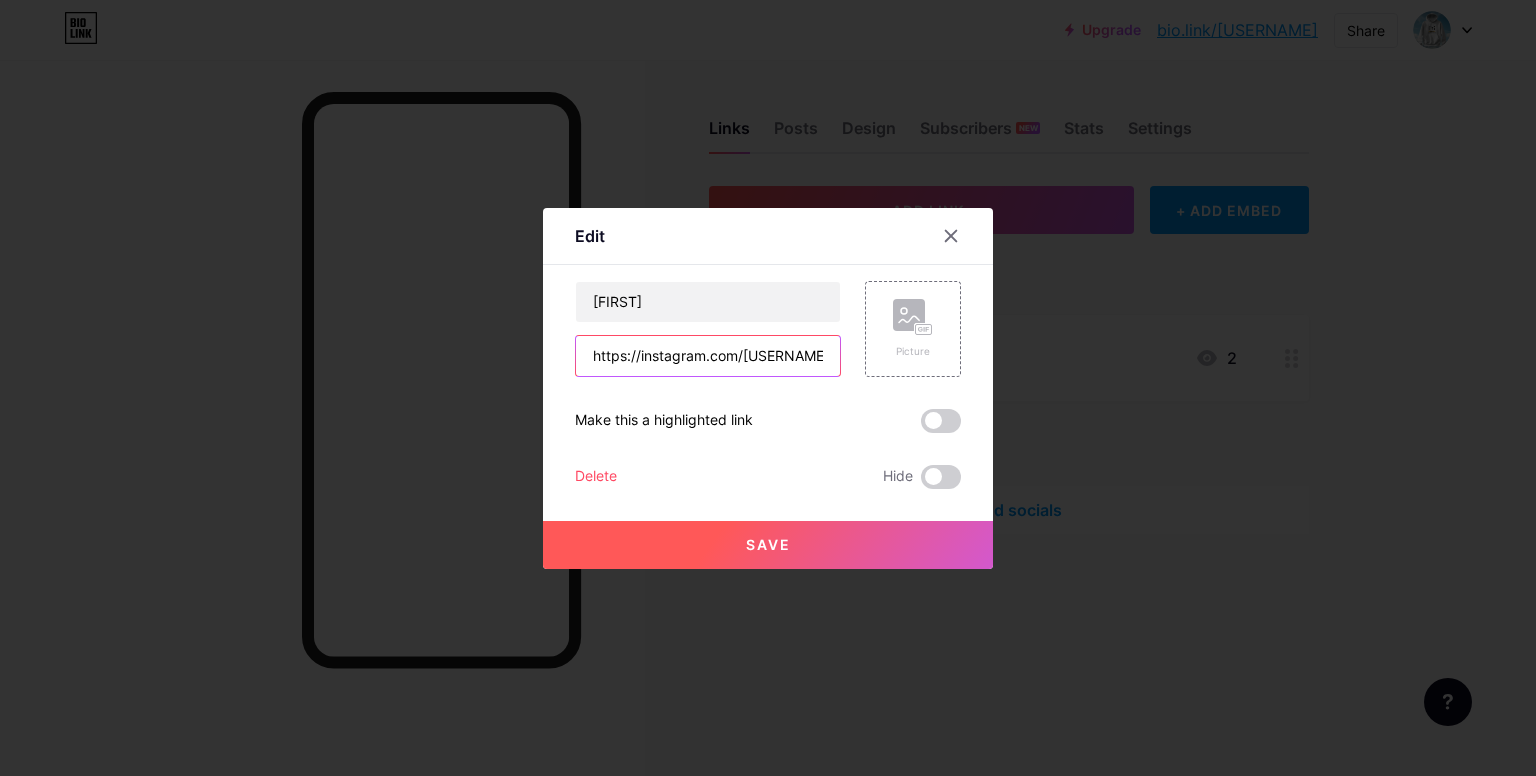 drag, startPoint x: 781, startPoint y: 353, endPoint x: 740, endPoint y: 352, distance: 41.01219 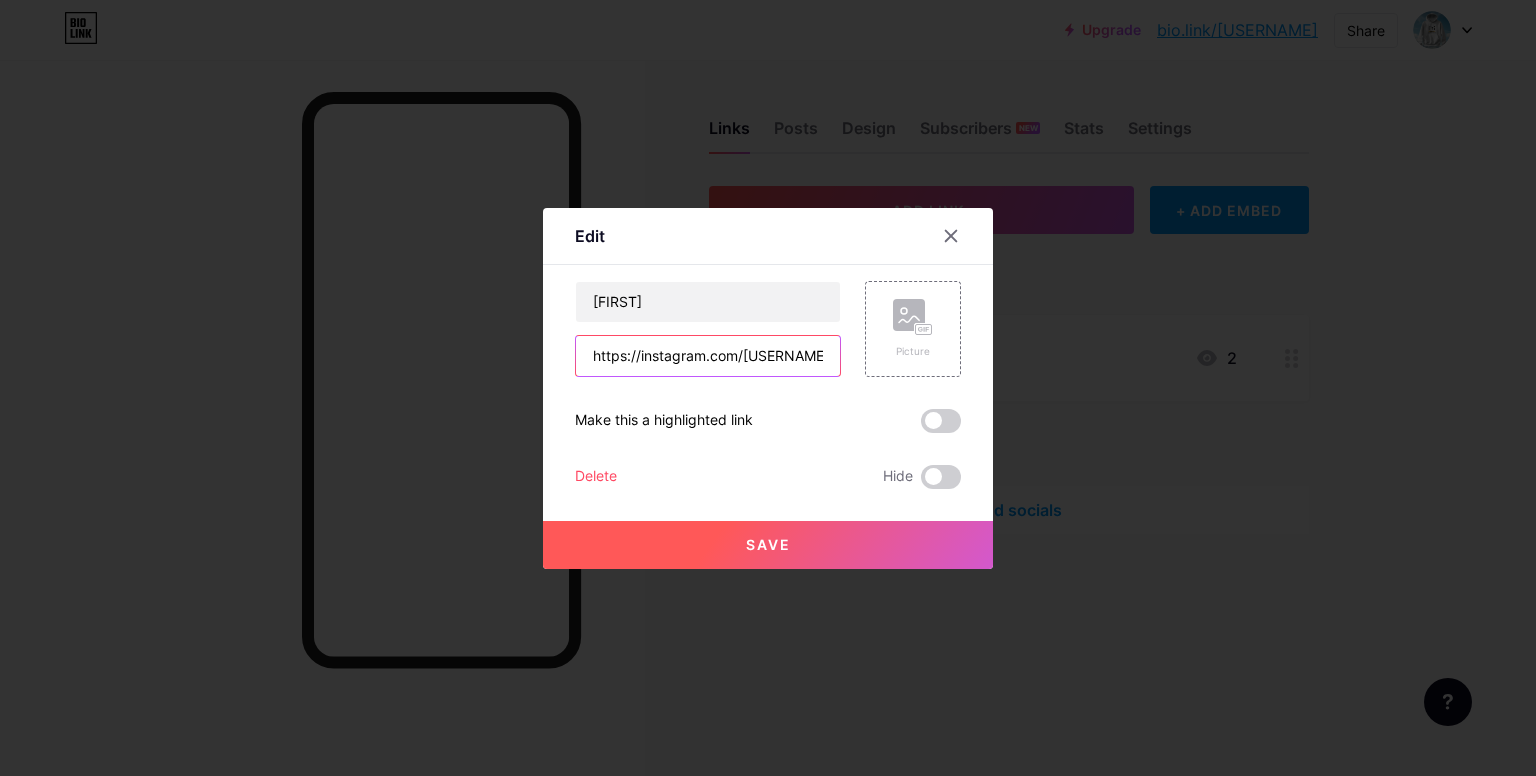 click on "https://instagram.com/[USERNAME]" at bounding box center [708, 356] 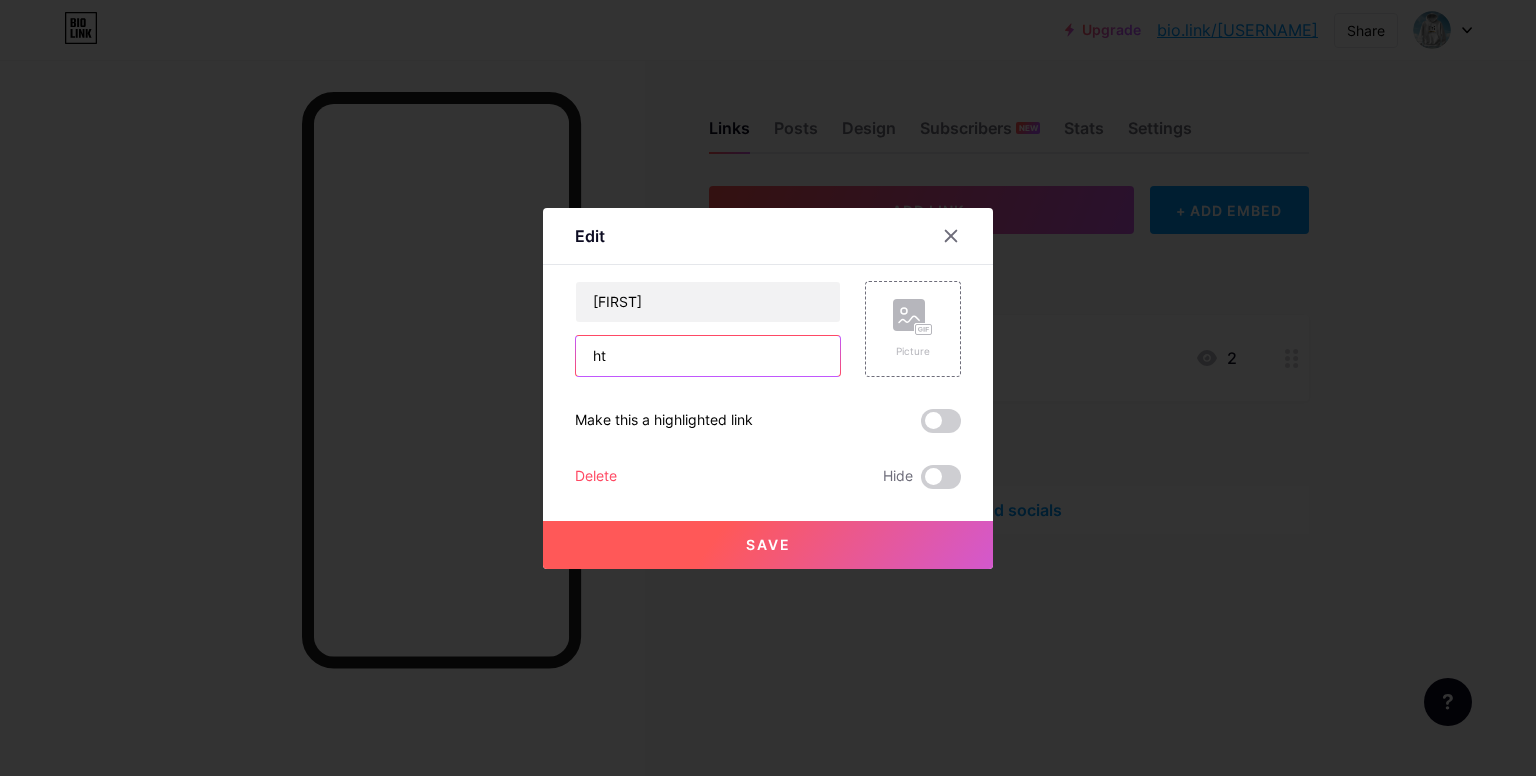 type on "h" 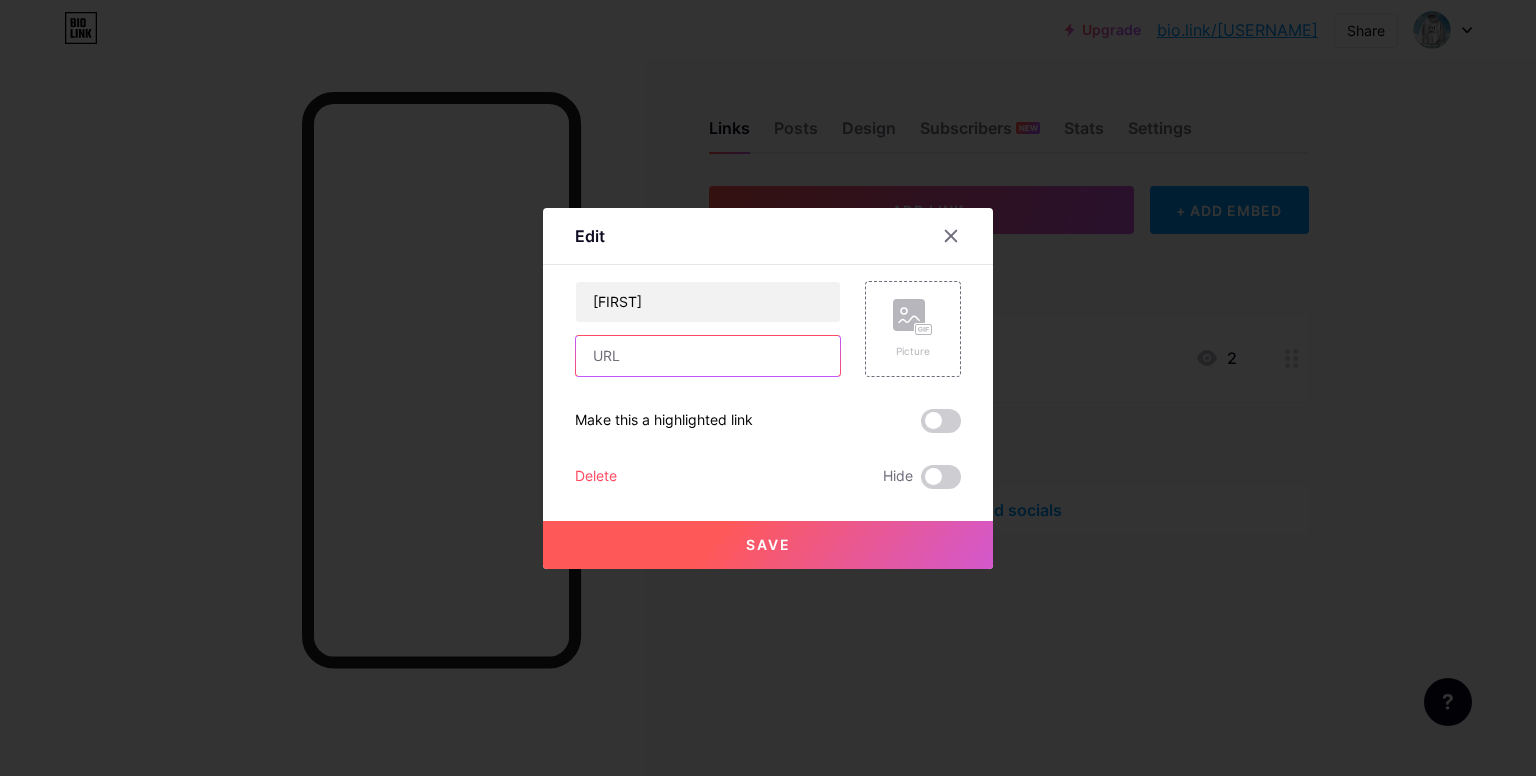 type 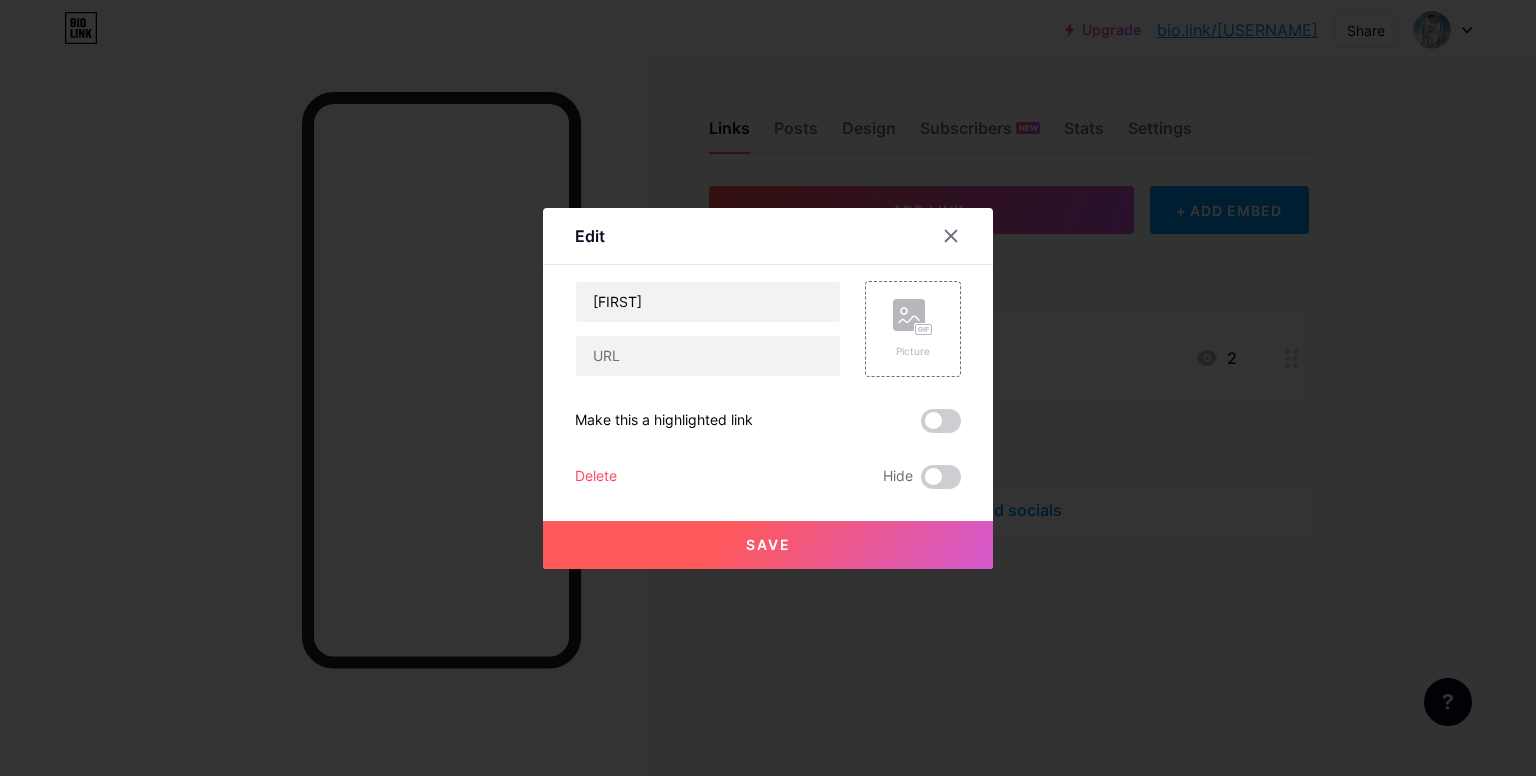 click on "Delete" at bounding box center (596, 477) 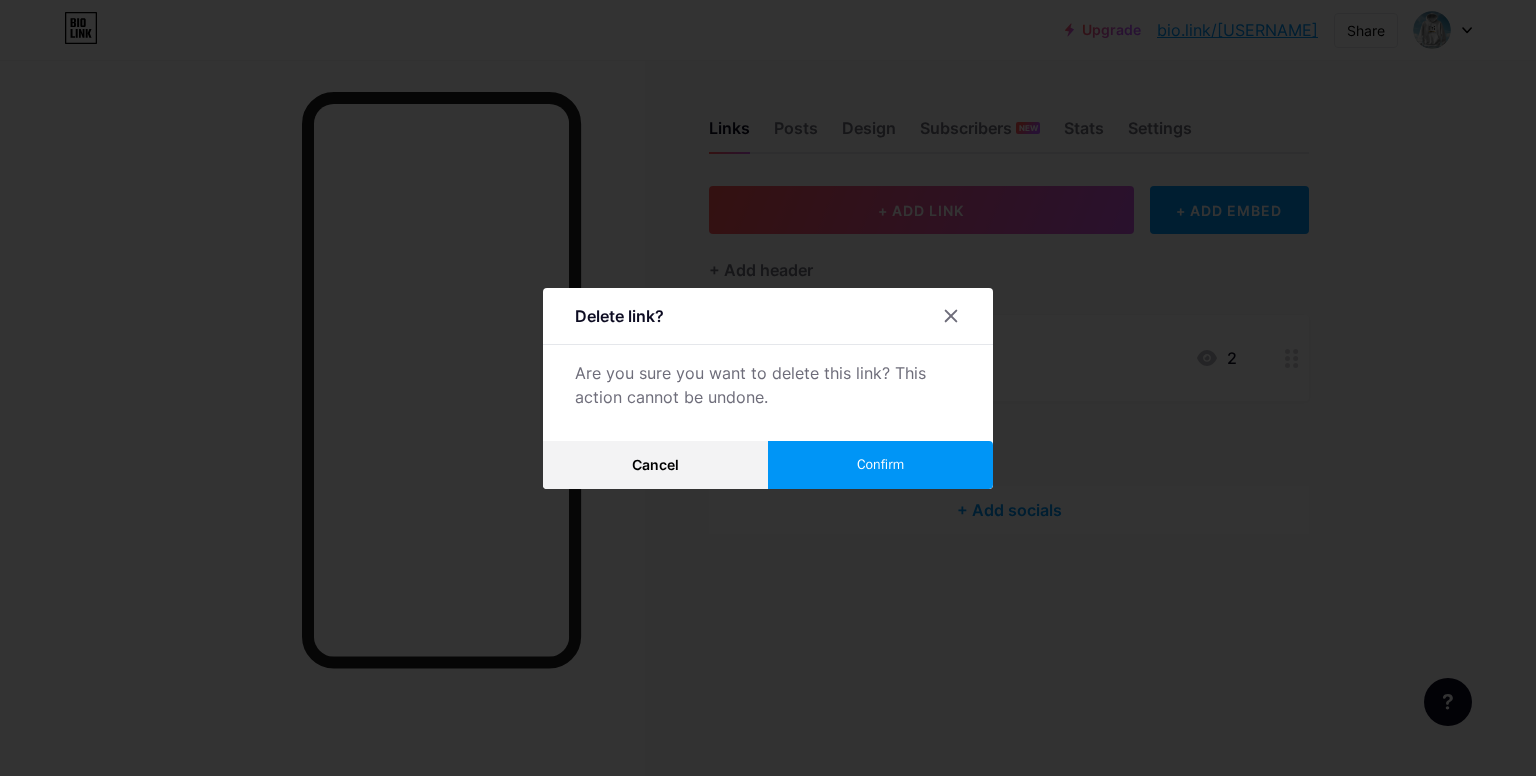 click on "Confirm" at bounding box center (880, 465) 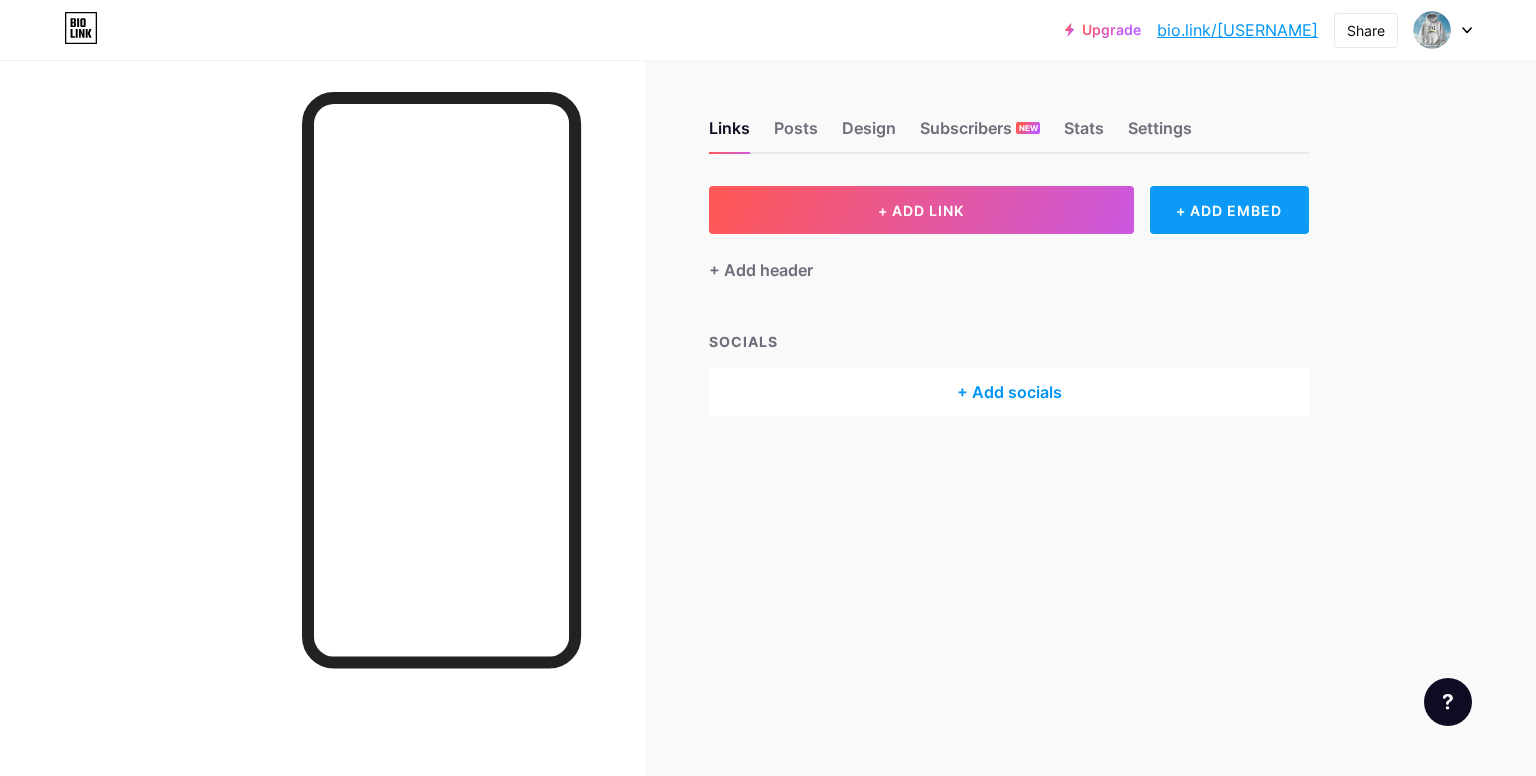 click on "+ ADD EMBED" at bounding box center (1229, 210) 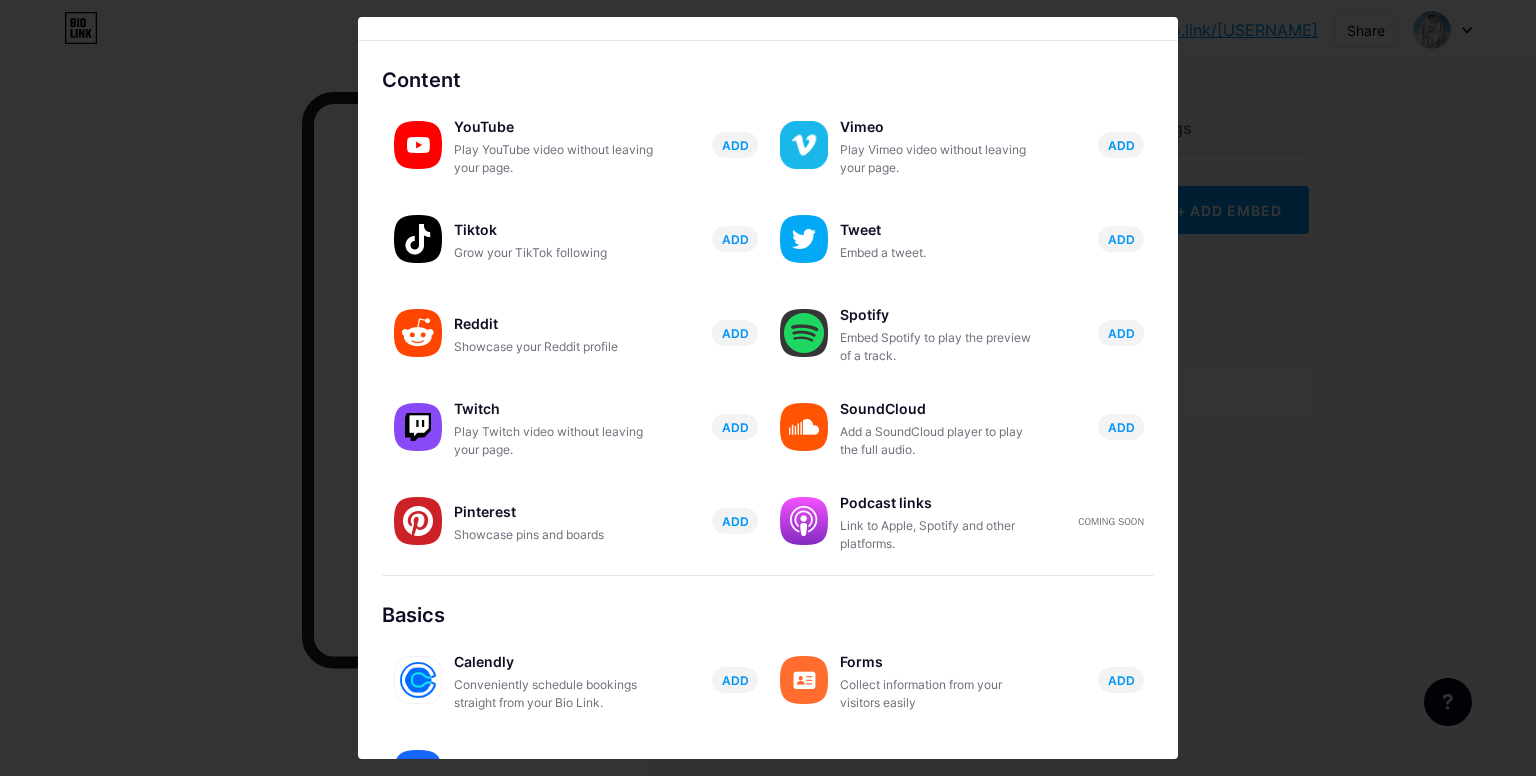 scroll, scrollTop: 12, scrollLeft: 0, axis: vertical 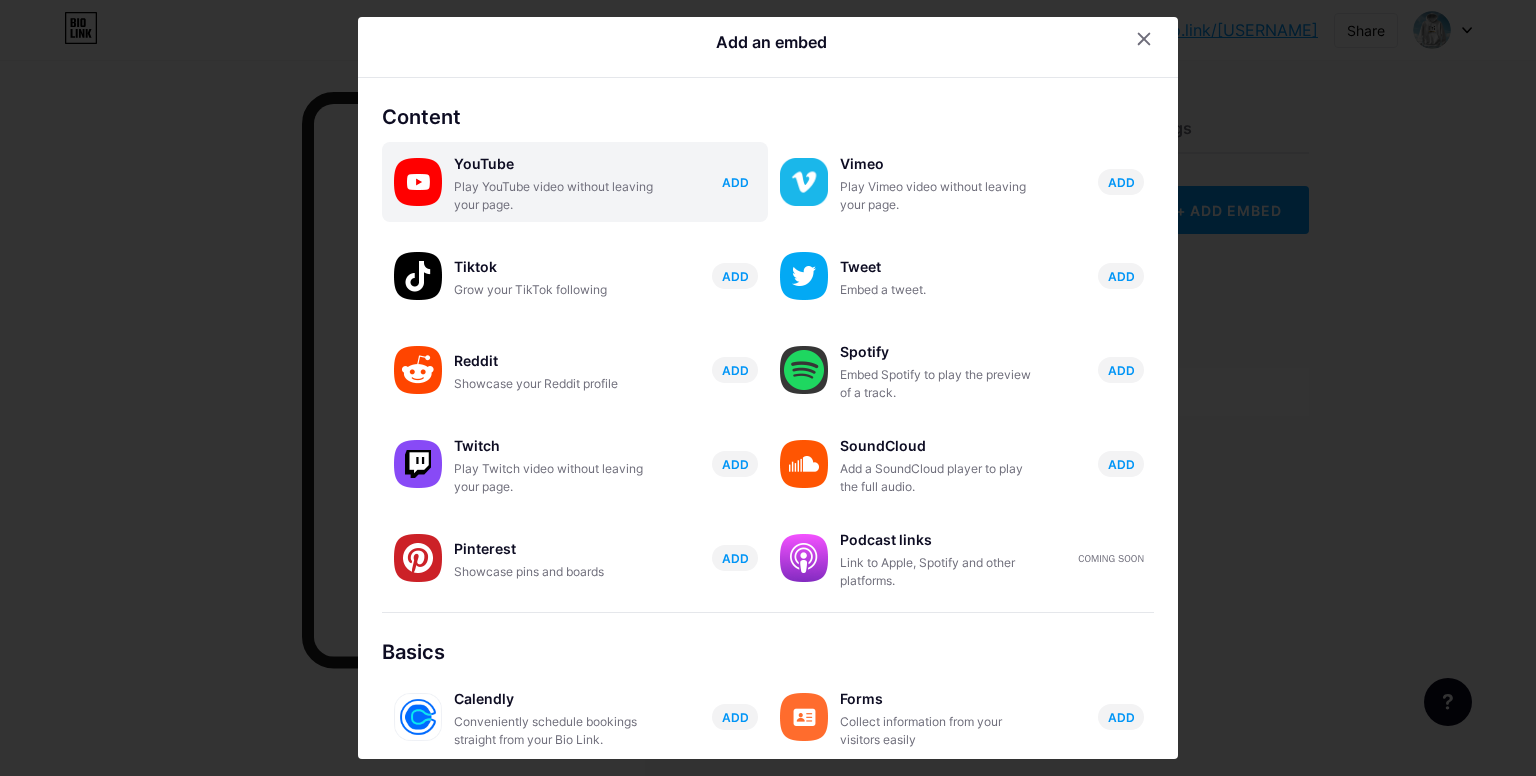 click on "ADD" at bounding box center (735, 182) 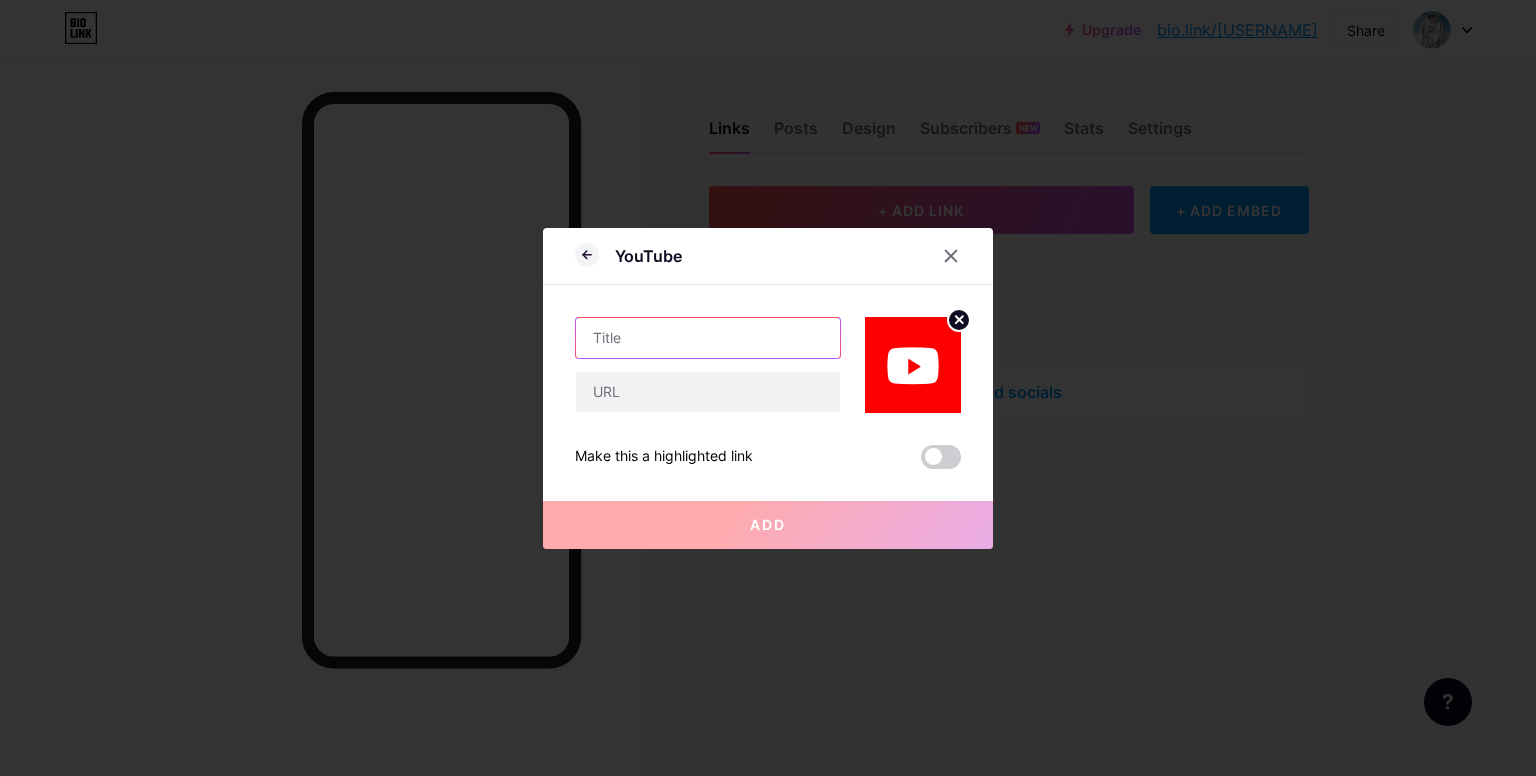 click at bounding box center (708, 338) 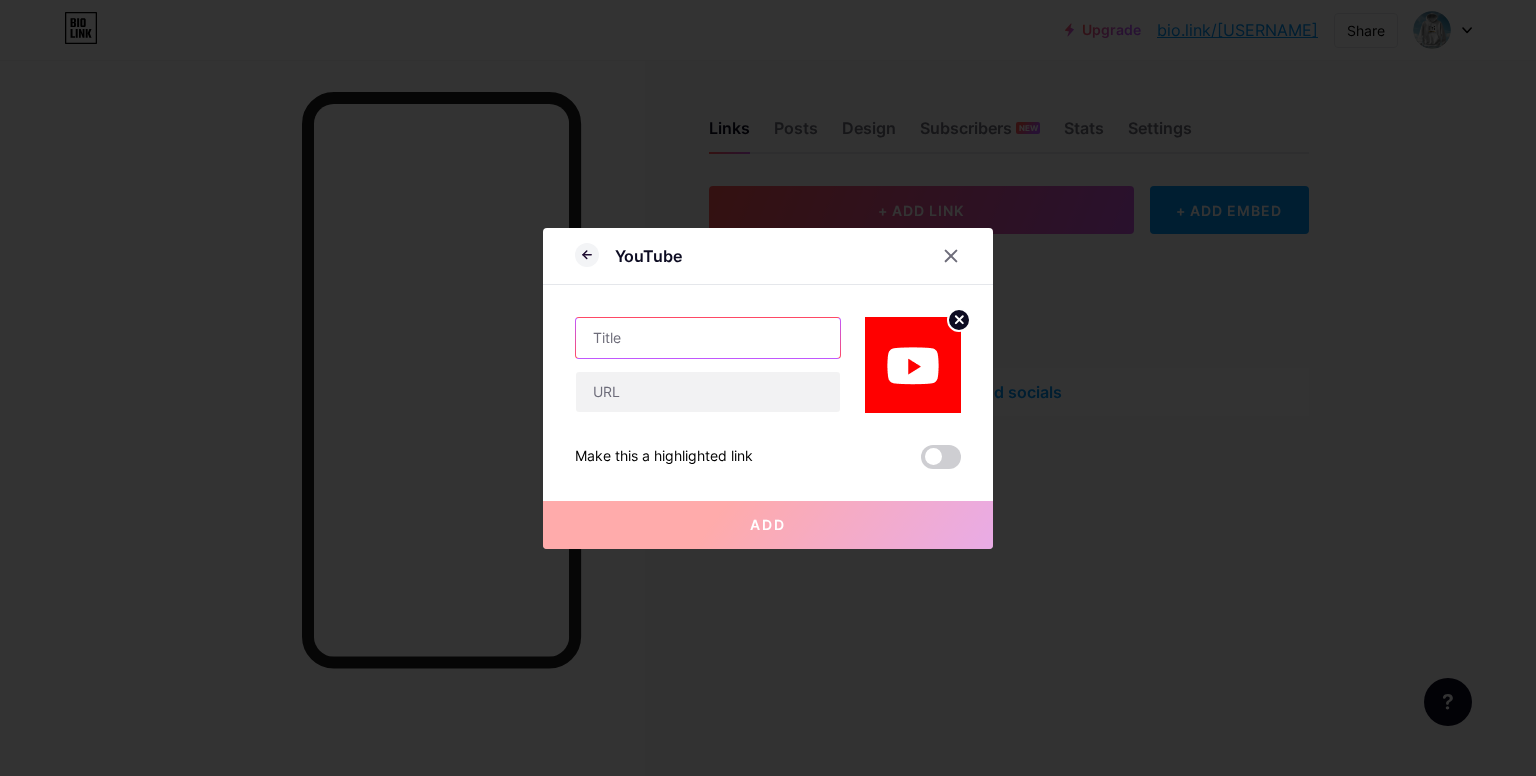 type on "Y" 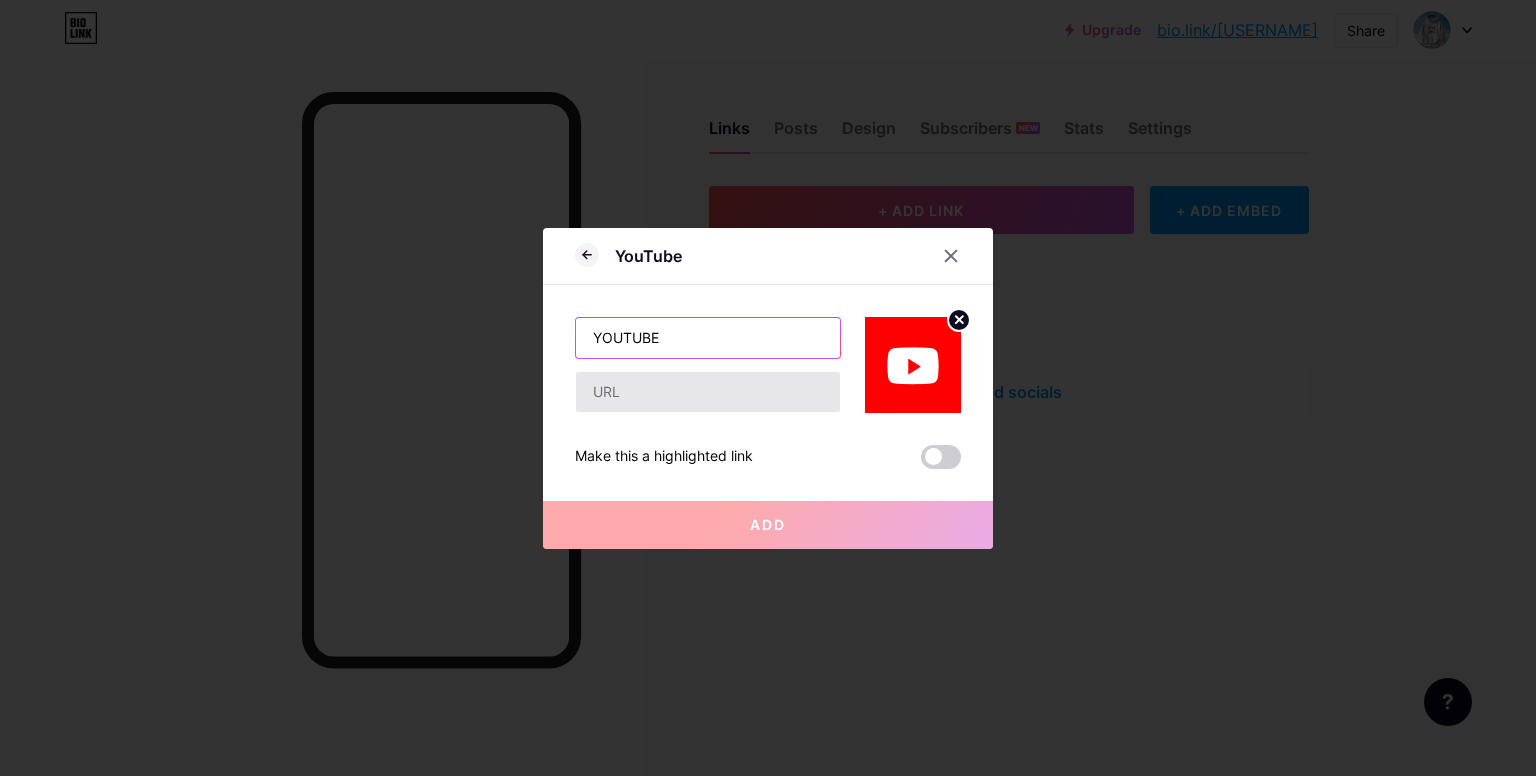 type on "YOUTUBE" 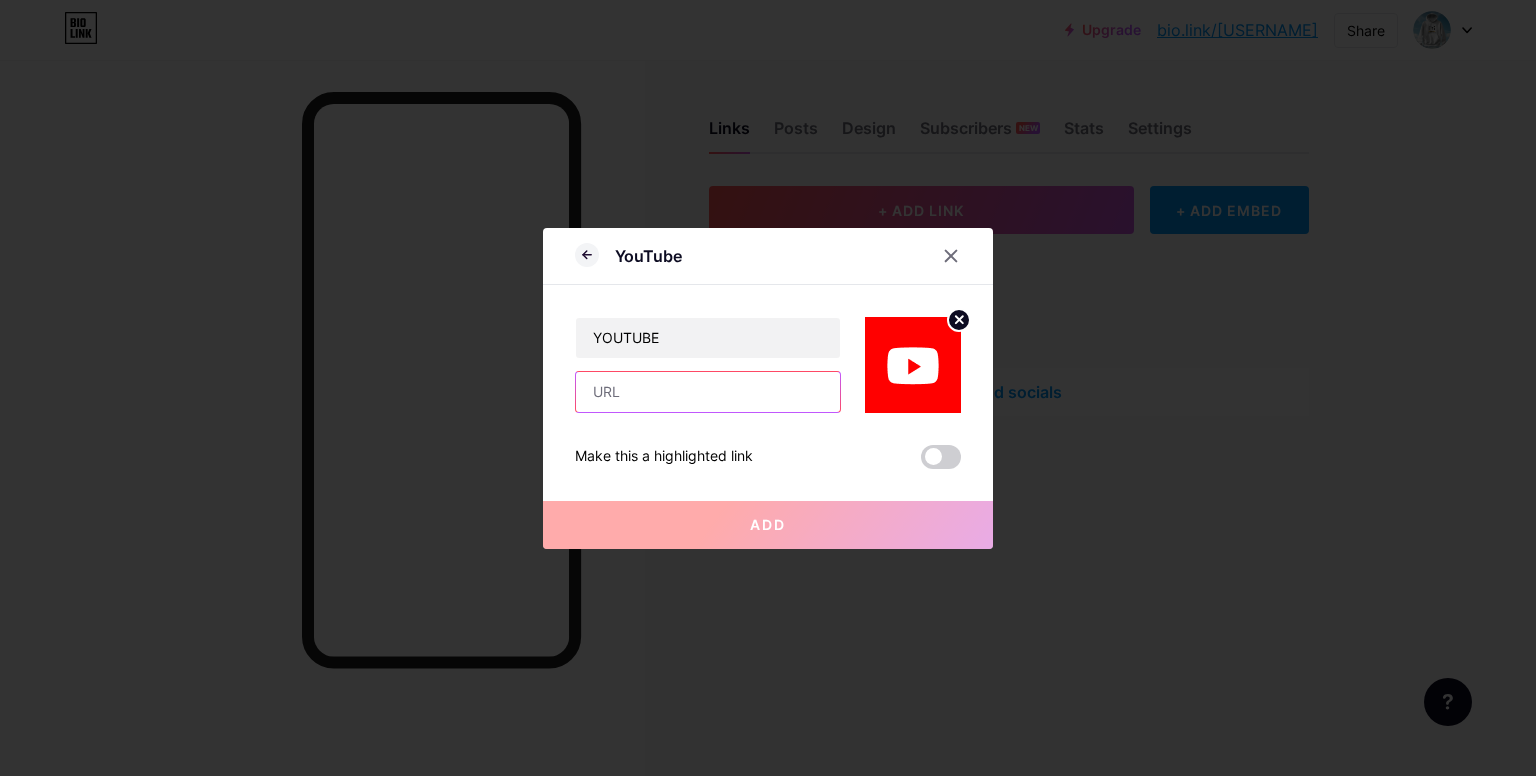 click at bounding box center (708, 392) 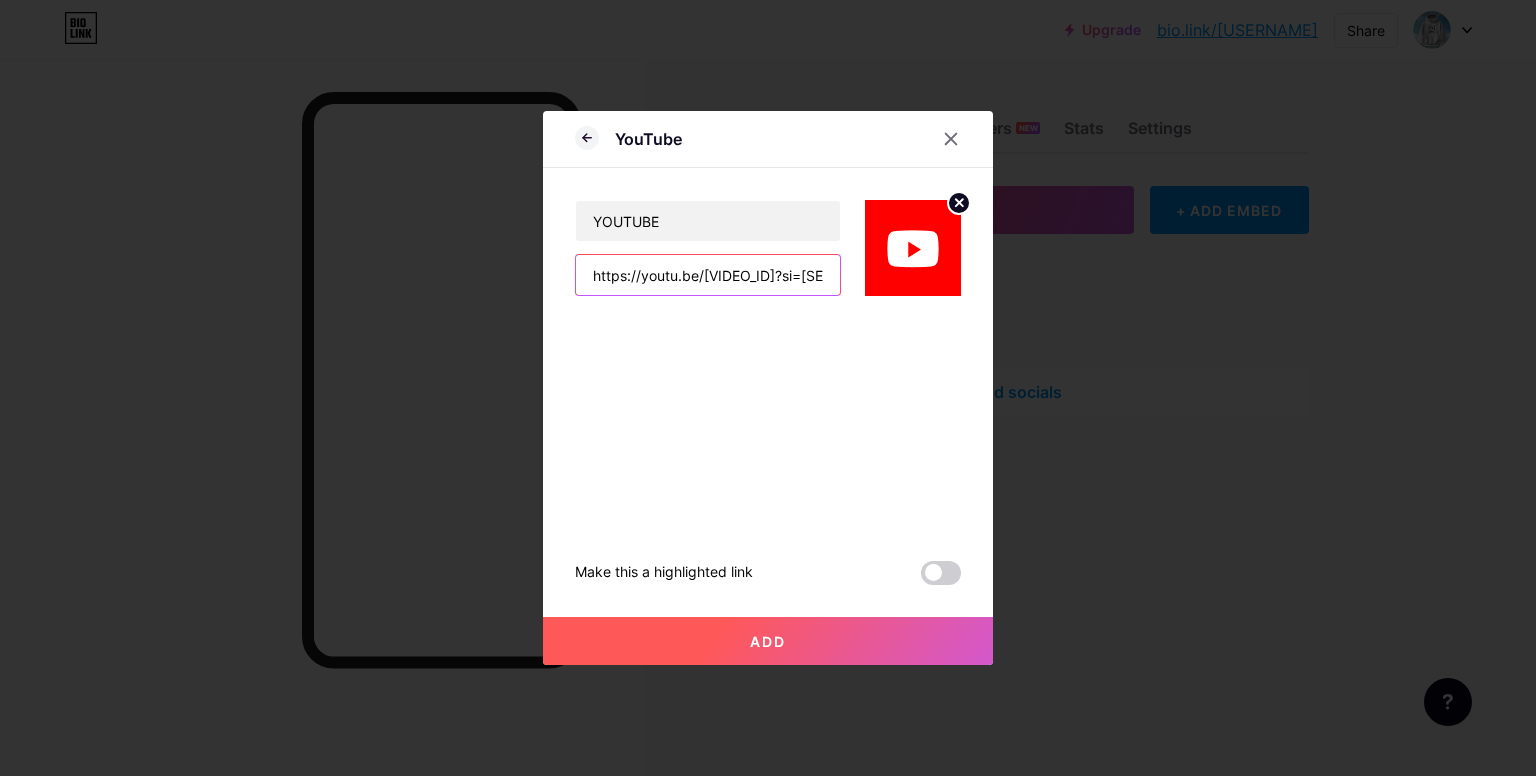scroll, scrollTop: 0, scrollLeft: 141, axis: horizontal 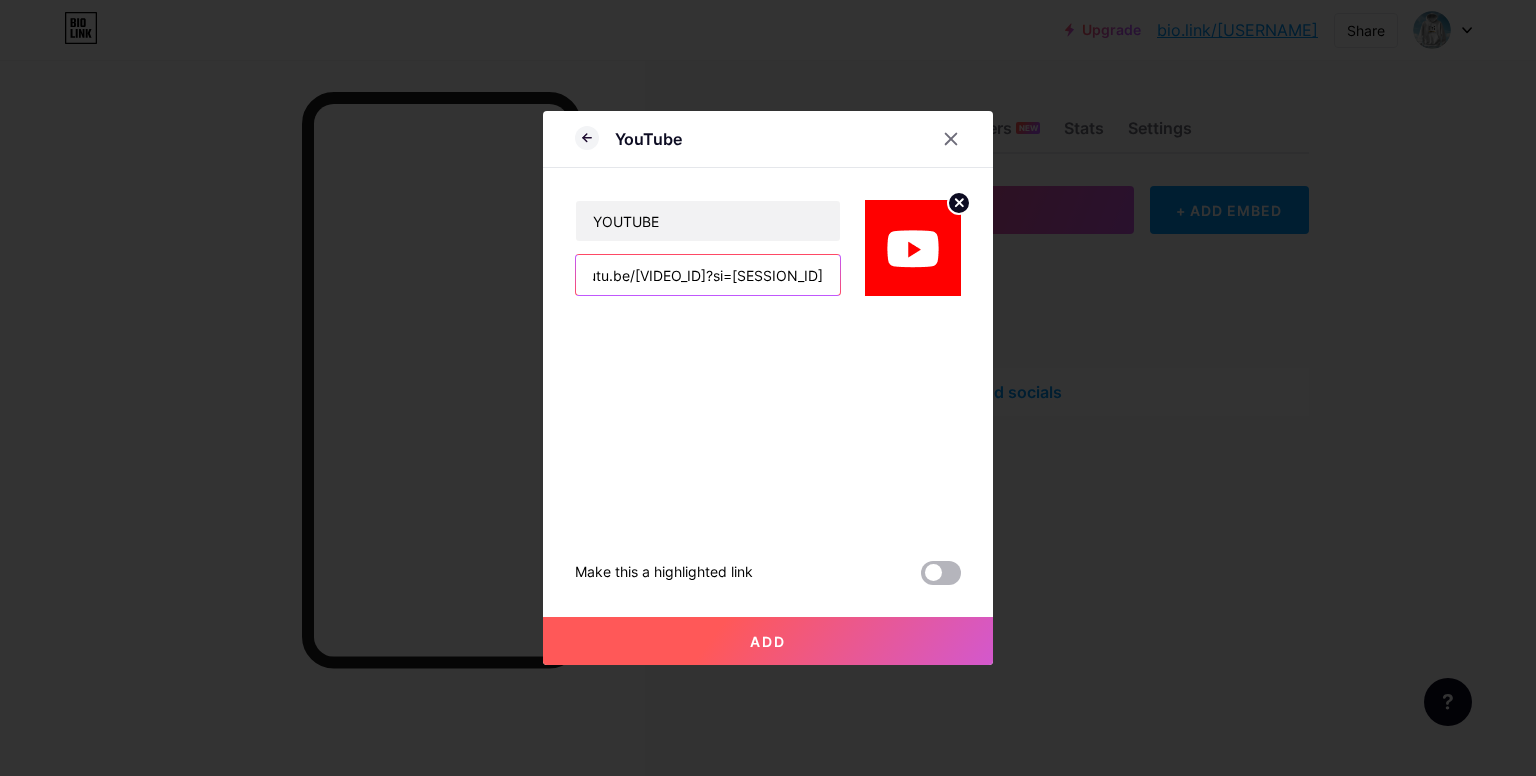 type on "https://youtu.be/[VIDEO_ID]?si=[SESSION_ID]" 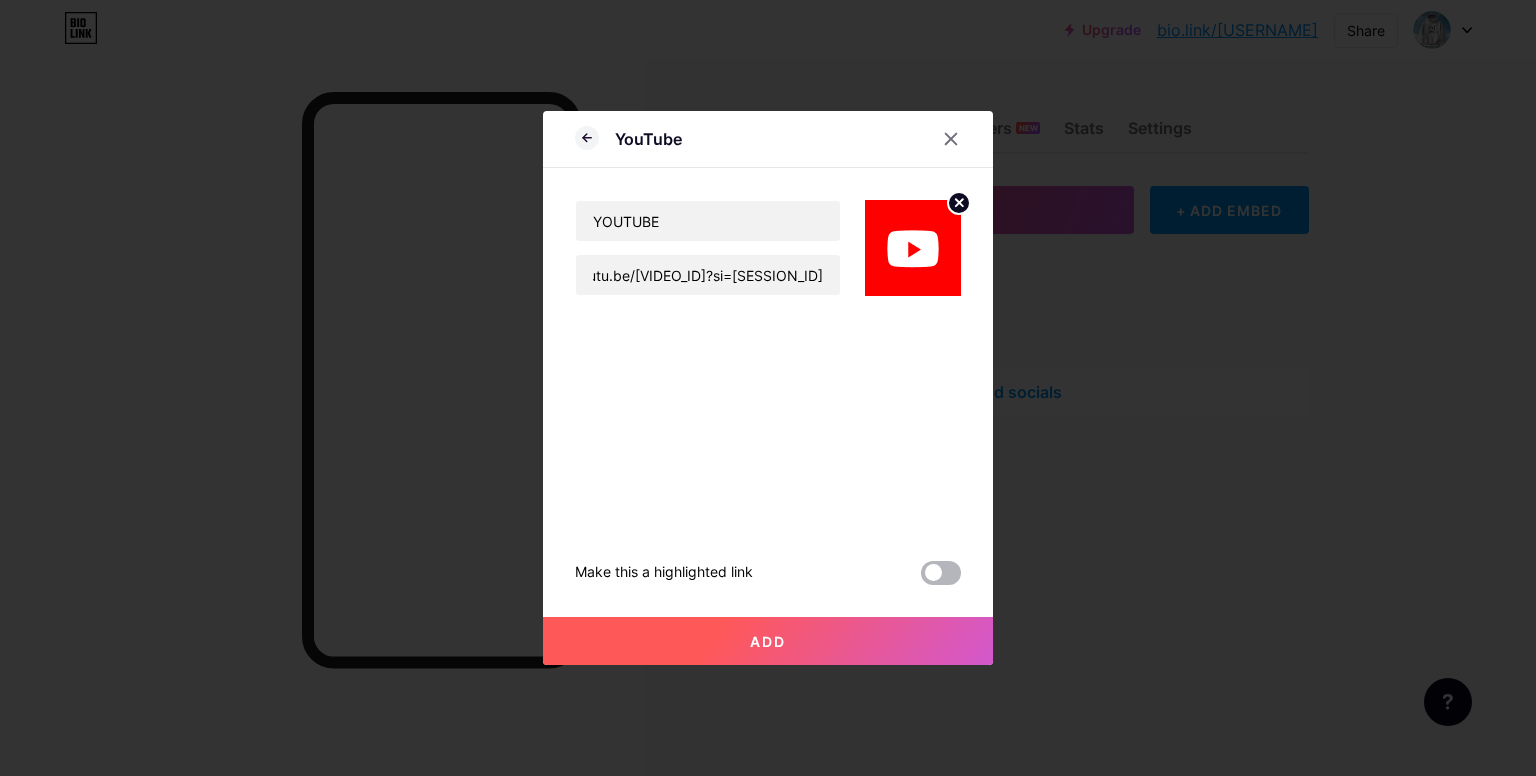 scroll, scrollTop: 0, scrollLeft: 0, axis: both 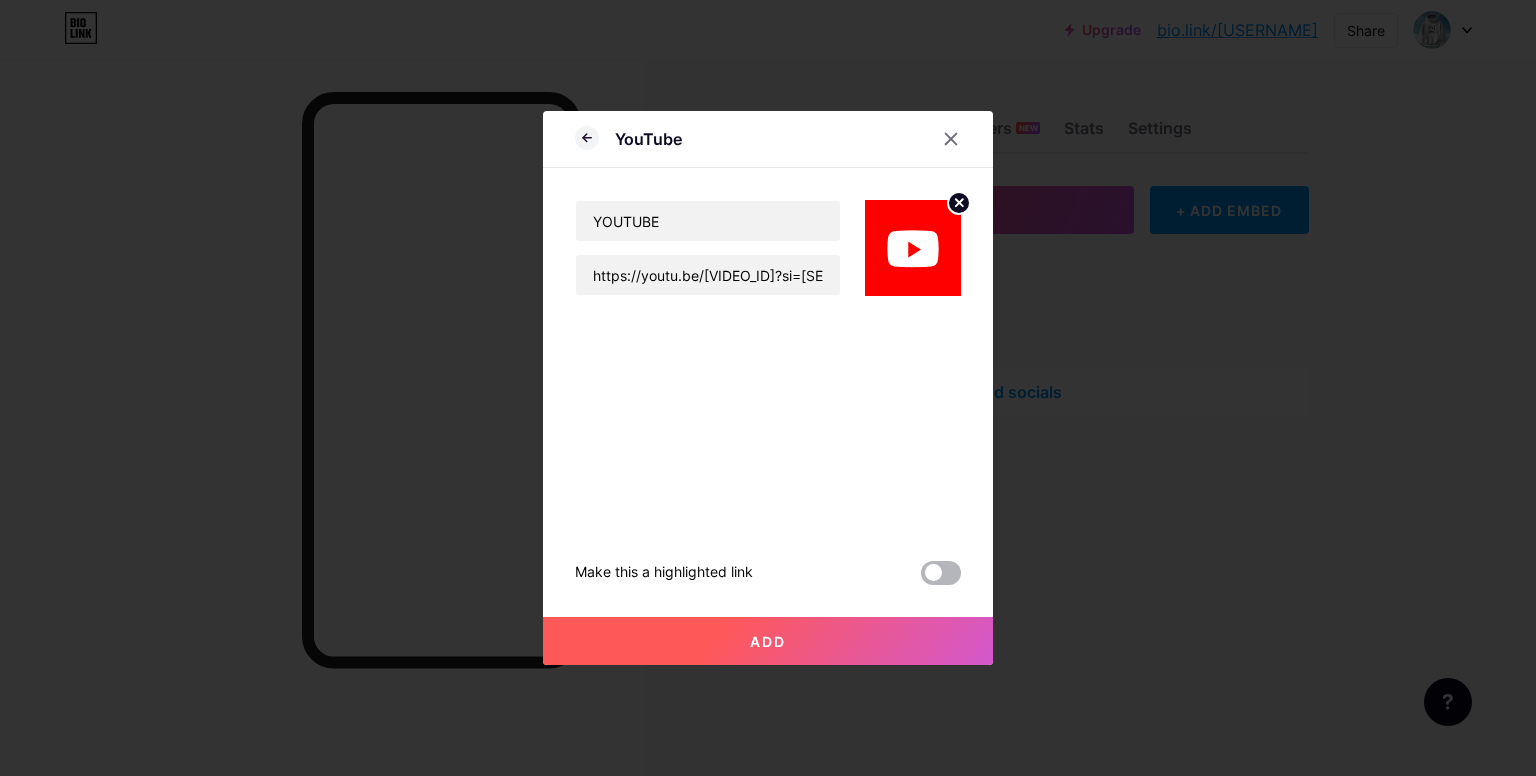 click at bounding box center (941, 573) 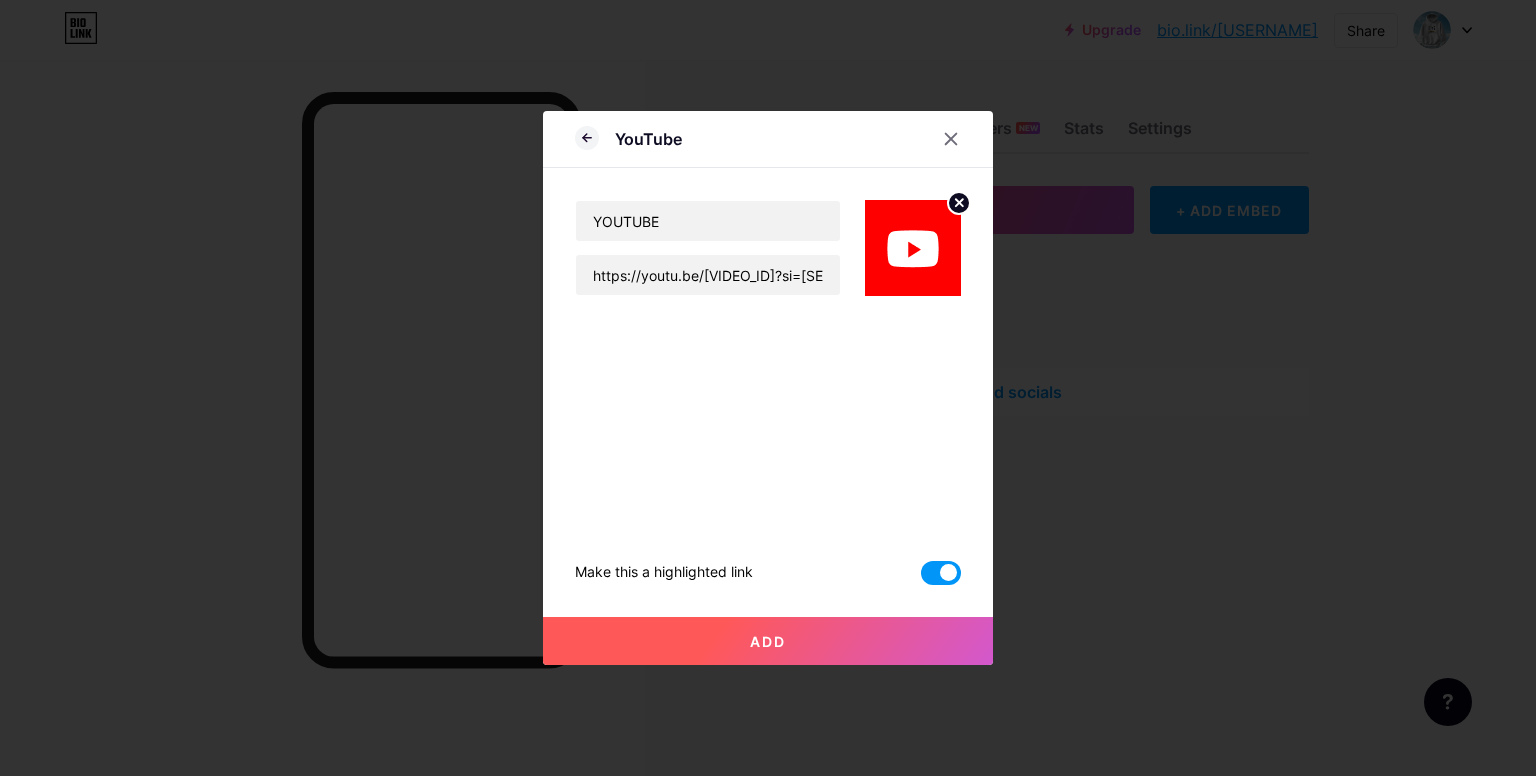click at bounding box center [941, 573] 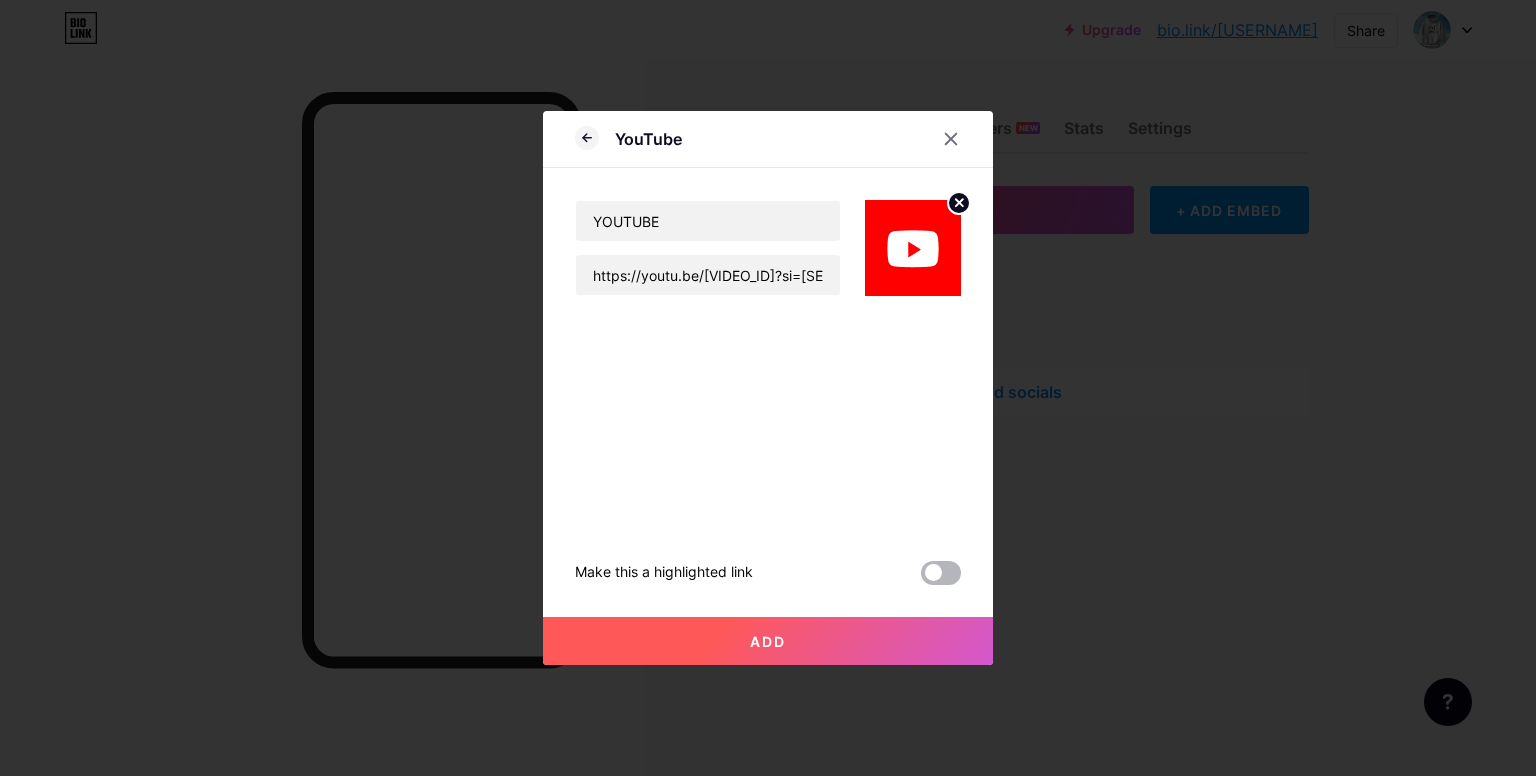 click at bounding box center [941, 573] 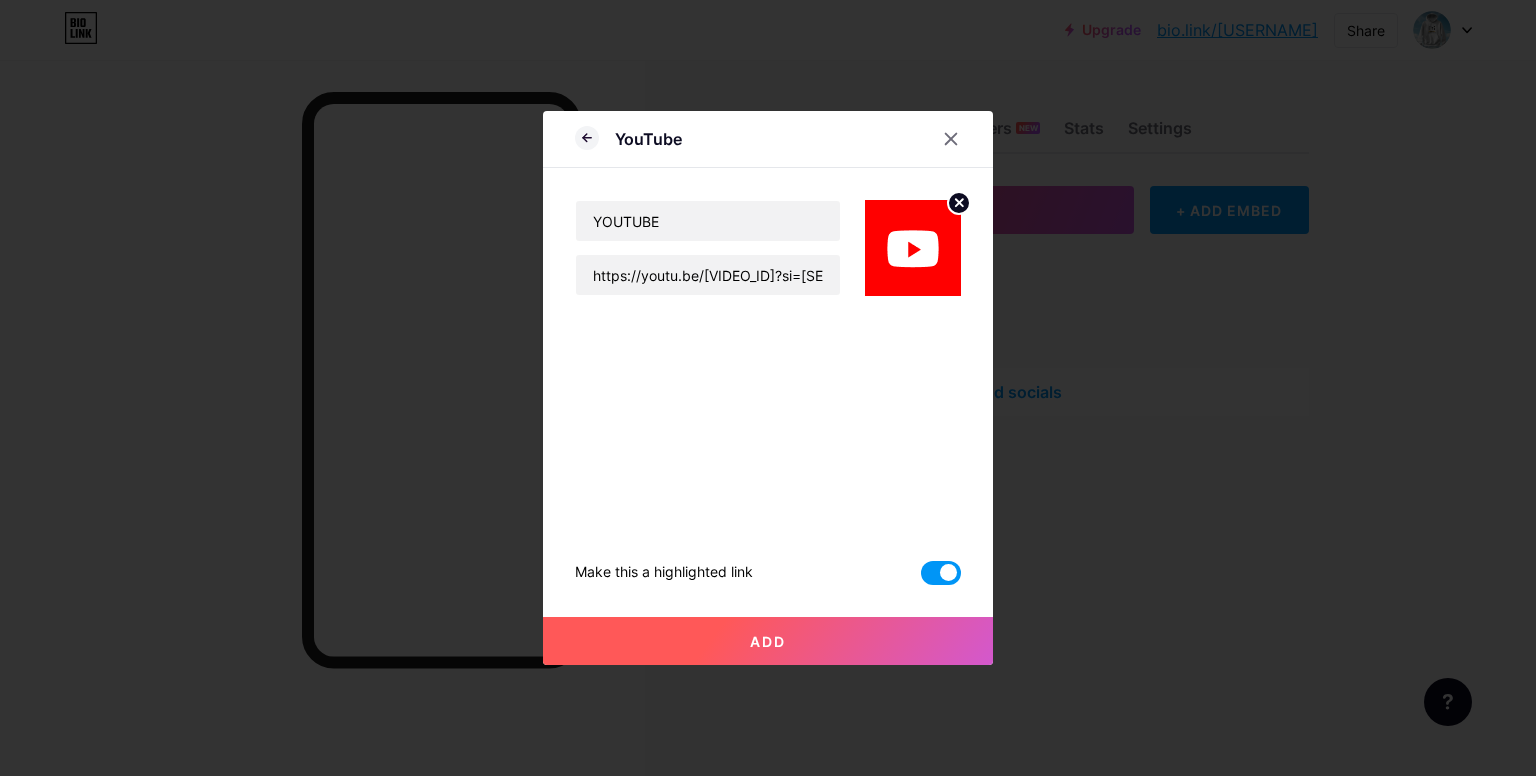 click at bounding box center [941, 573] 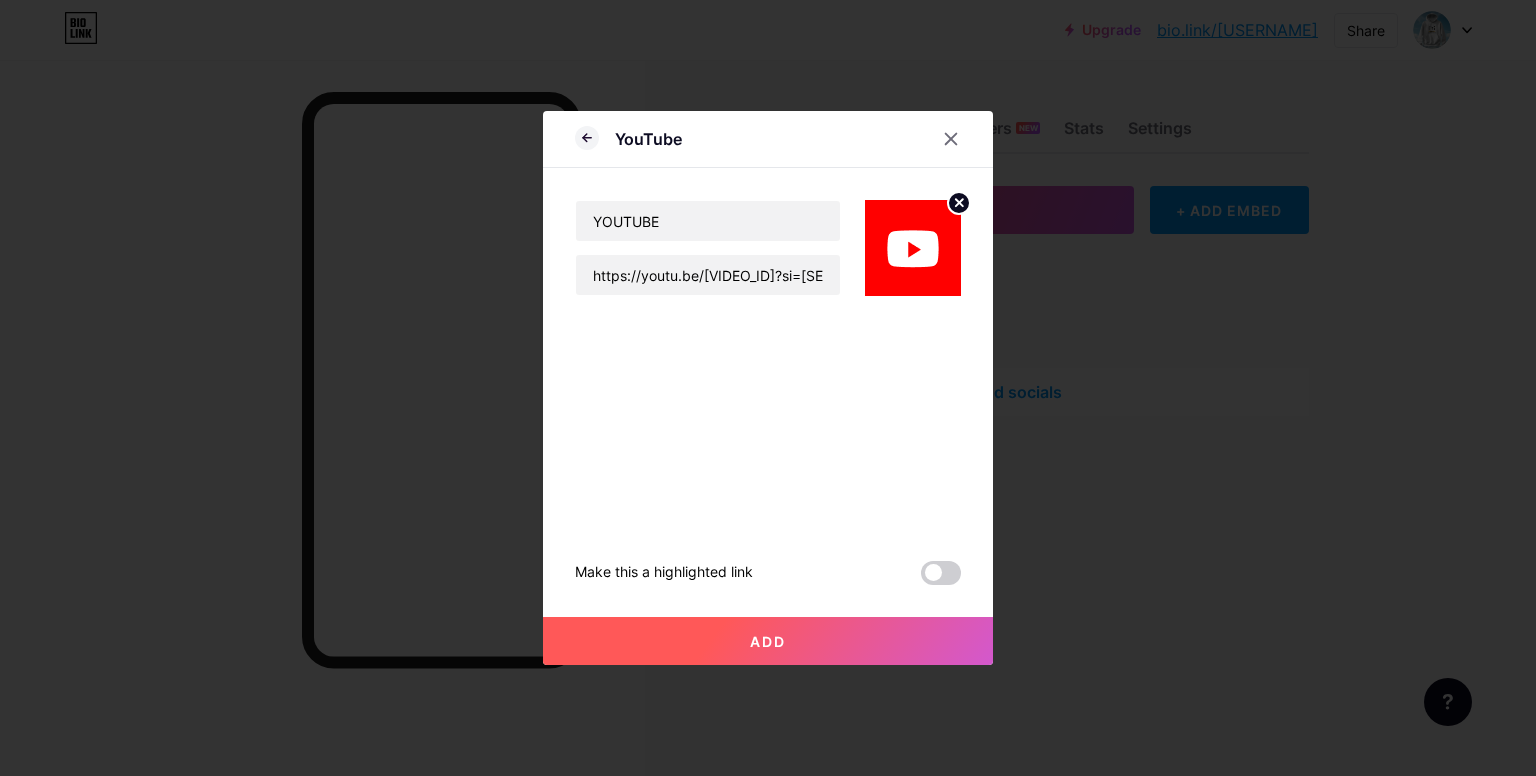 click on "Add" at bounding box center [768, 641] 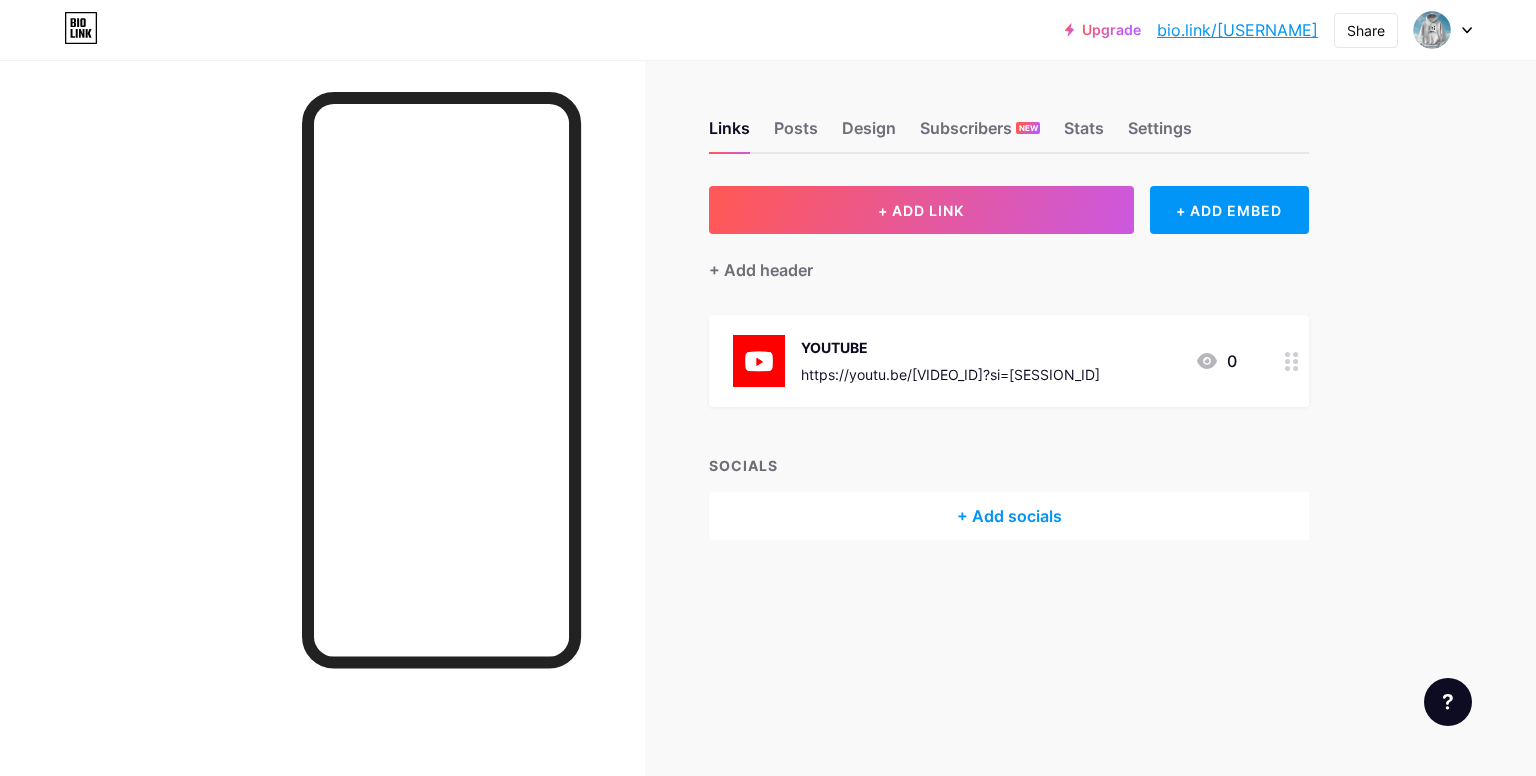 click 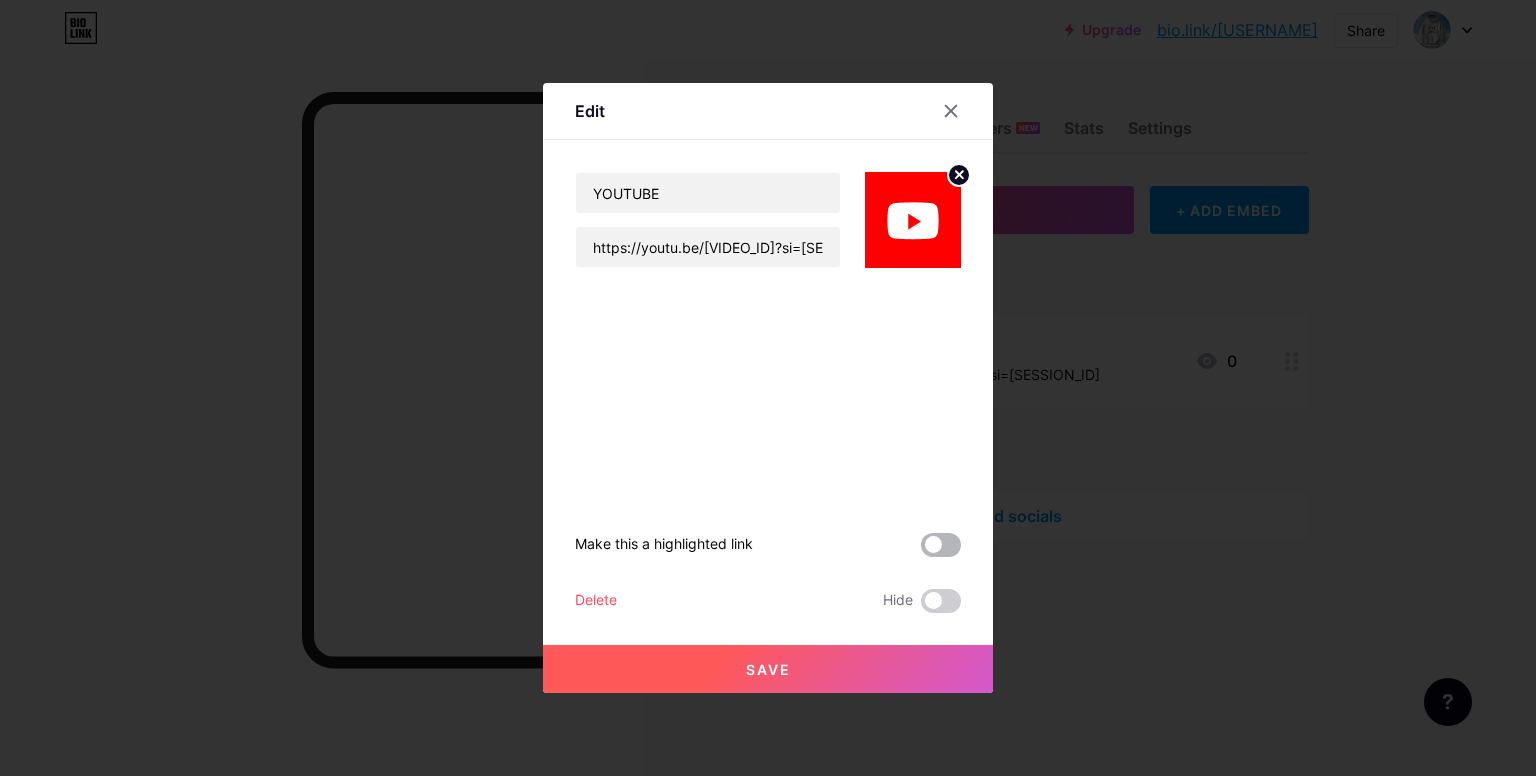 click at bounding box center (941, 545) 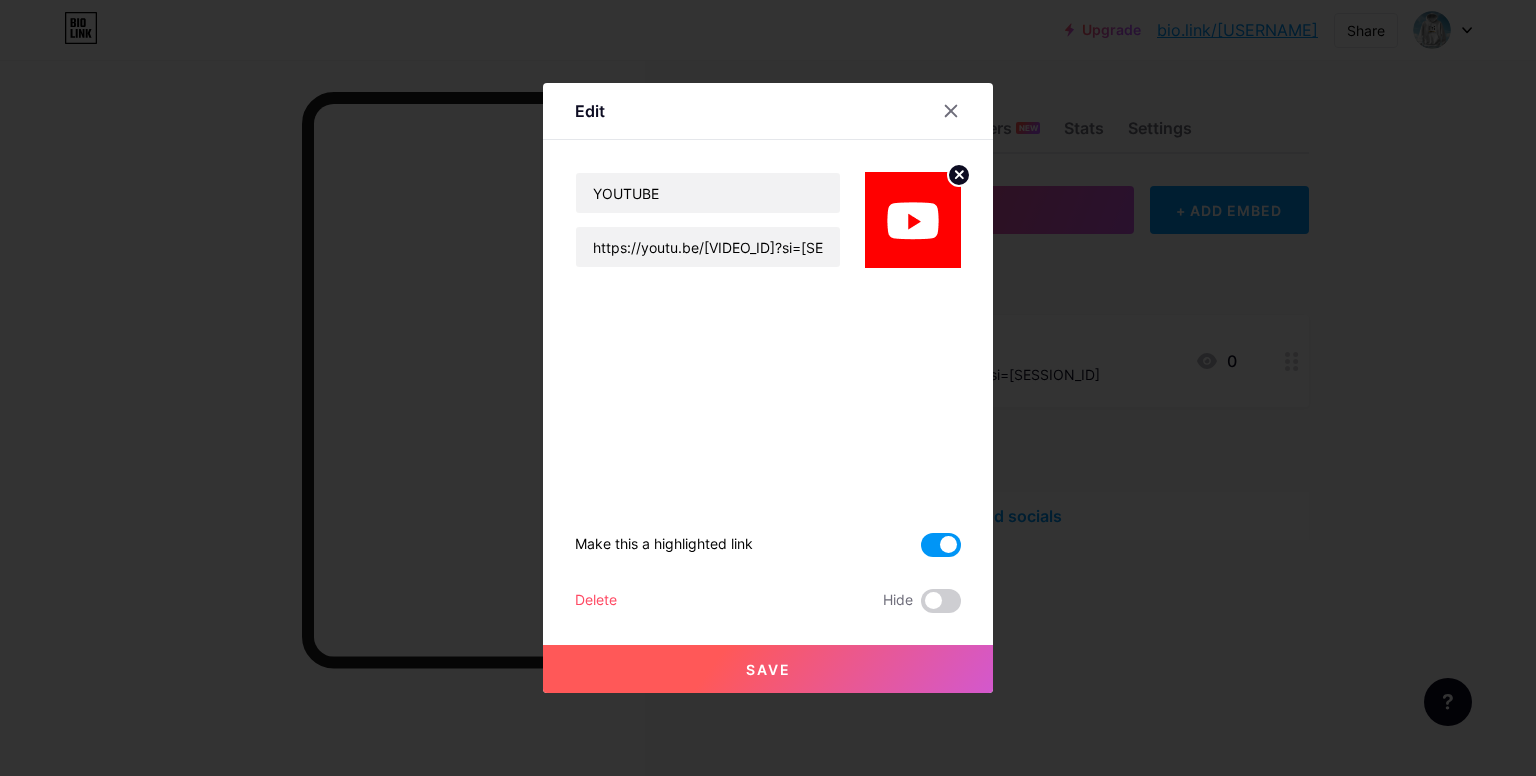 click on "Save" at bounding box center [768, 669] 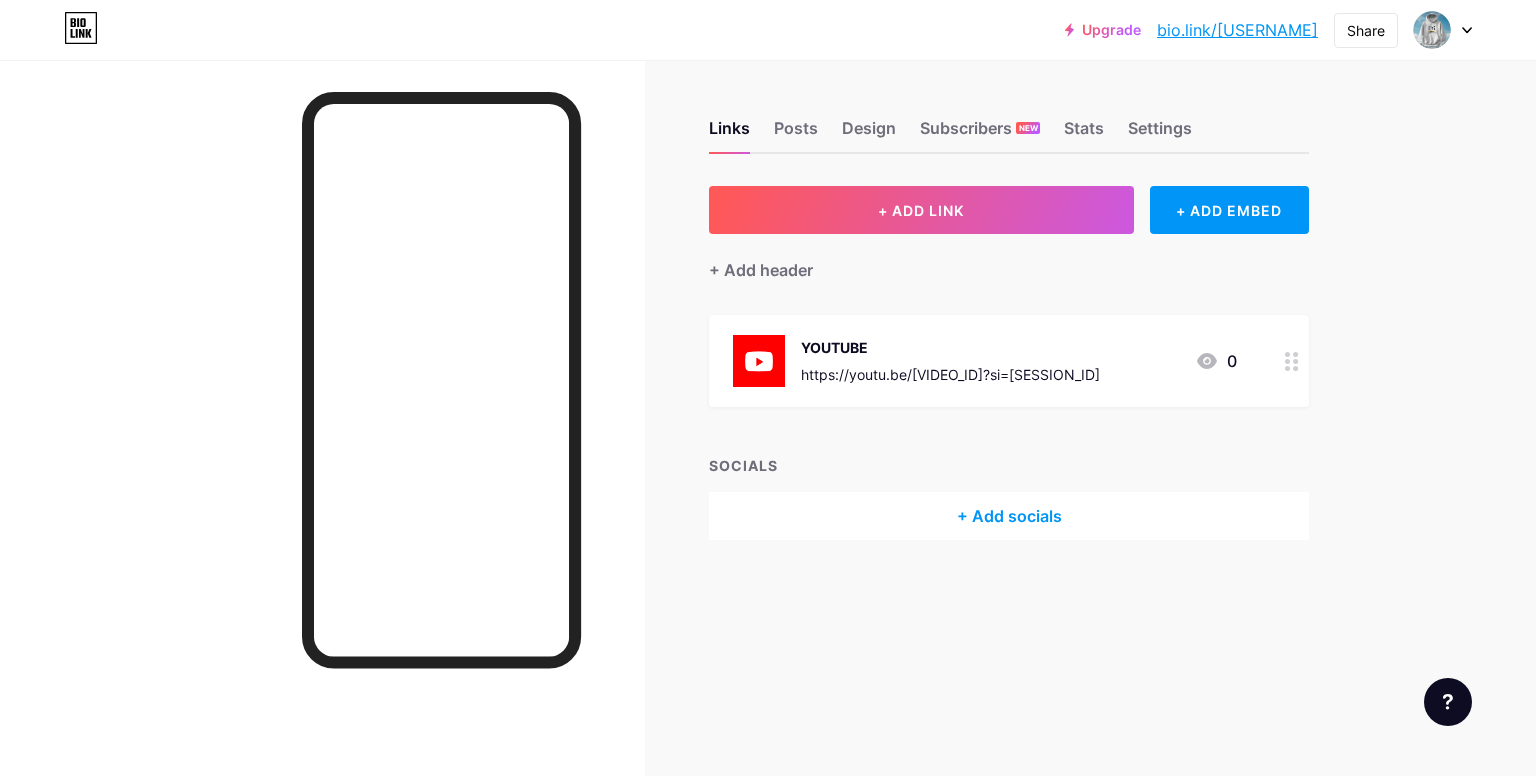 click 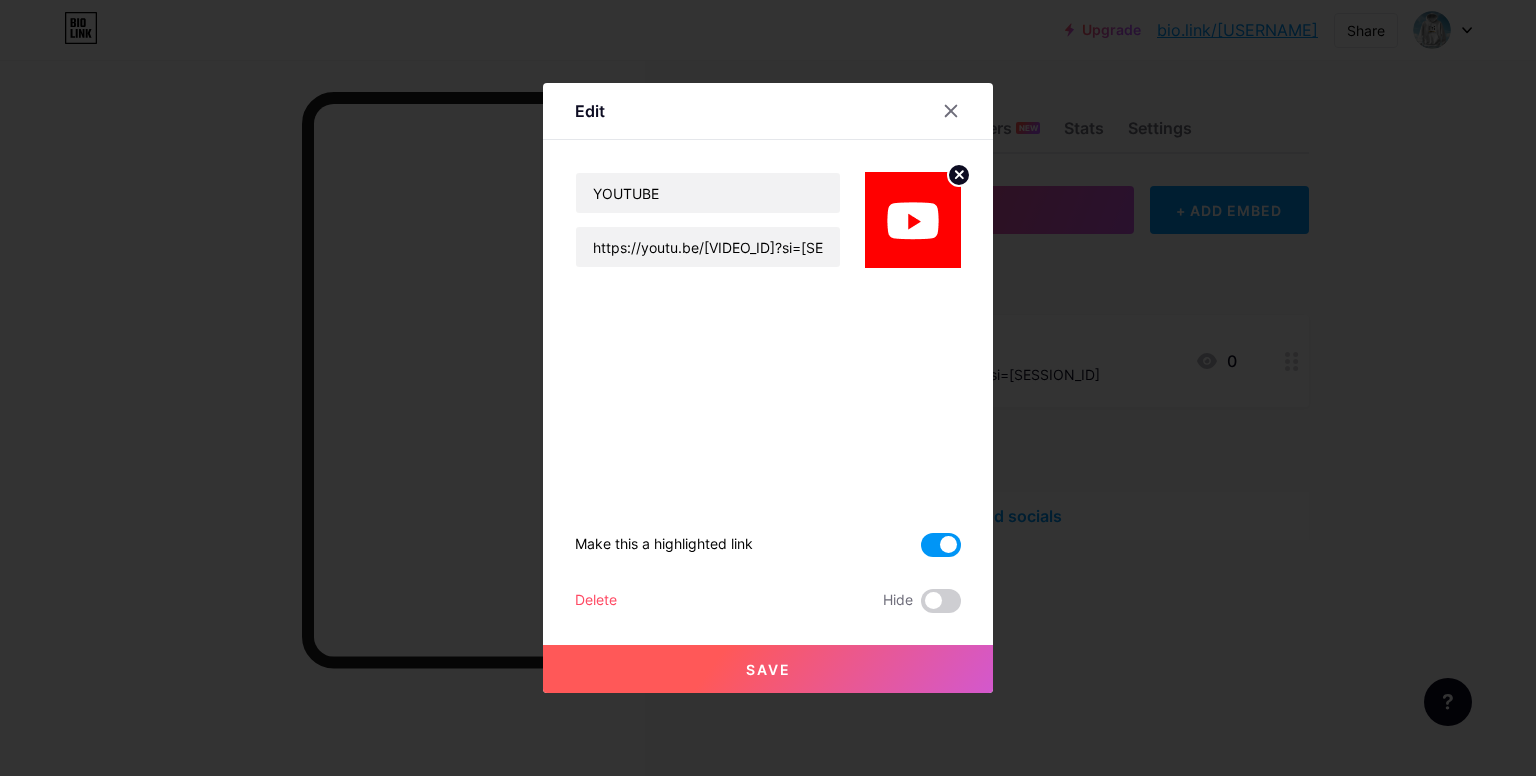 click at bounding box center [941, 545] 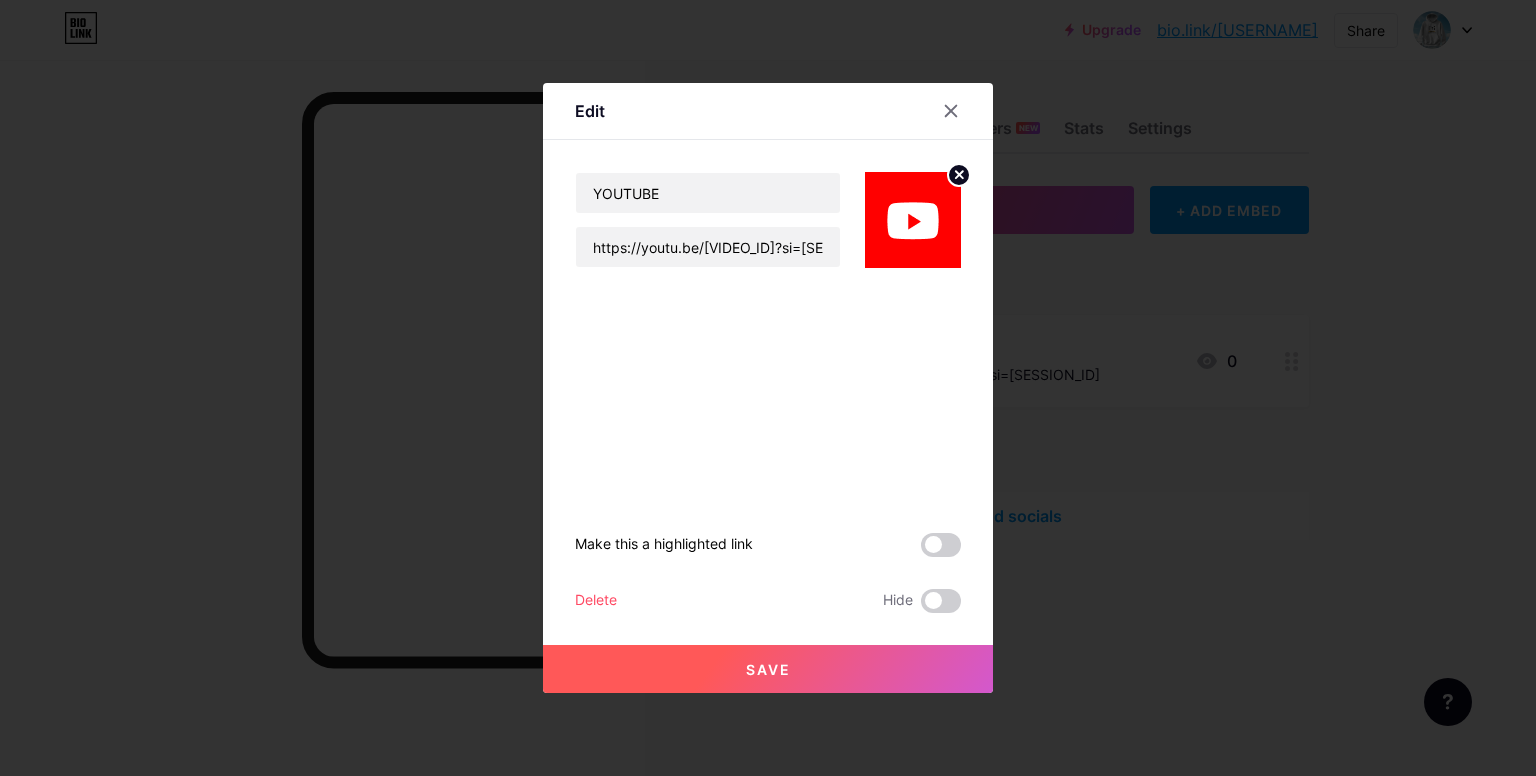 click on "Delete" at bounding box center [596, 601] 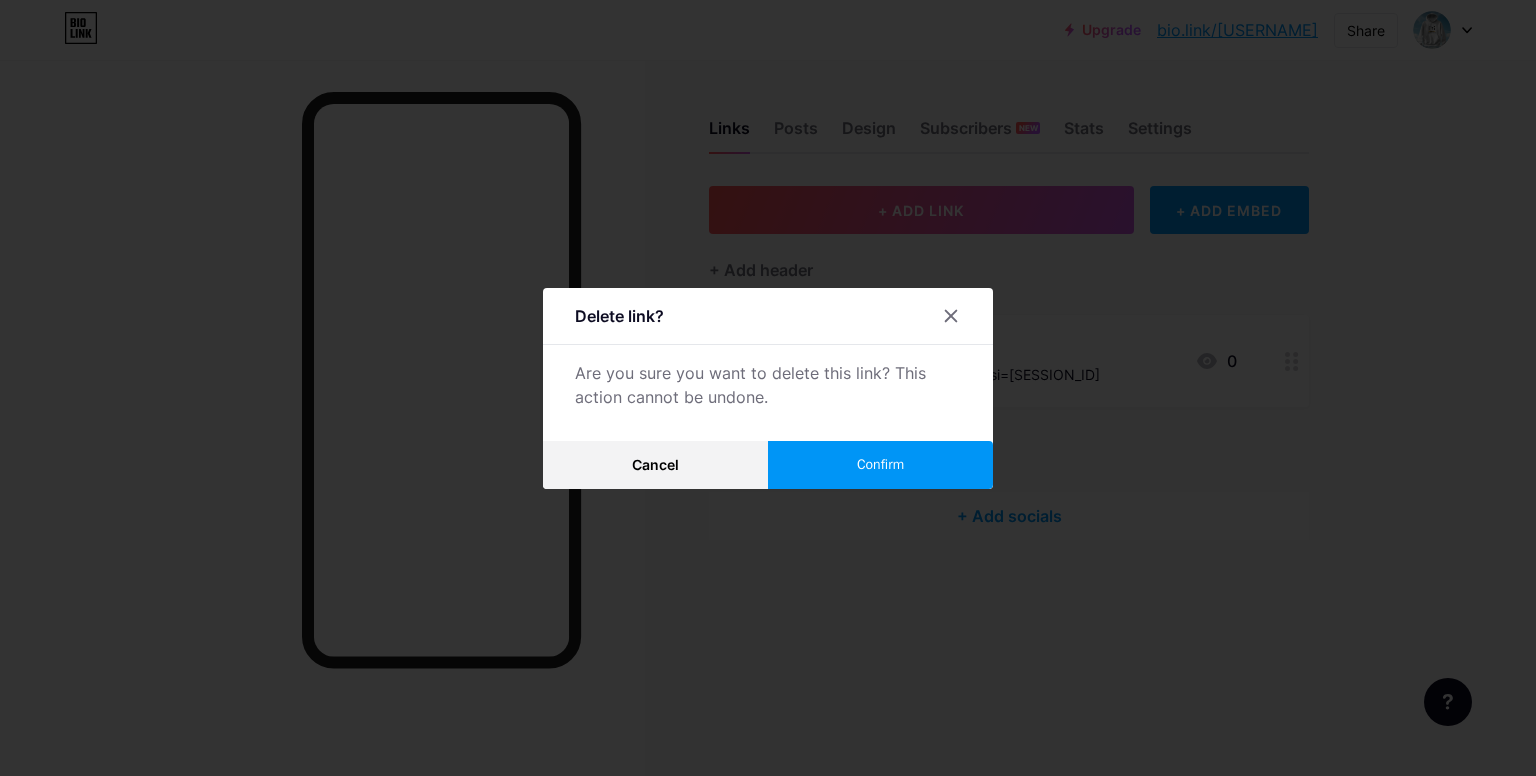 click on "Confirm" at bounding box center [880, 464] 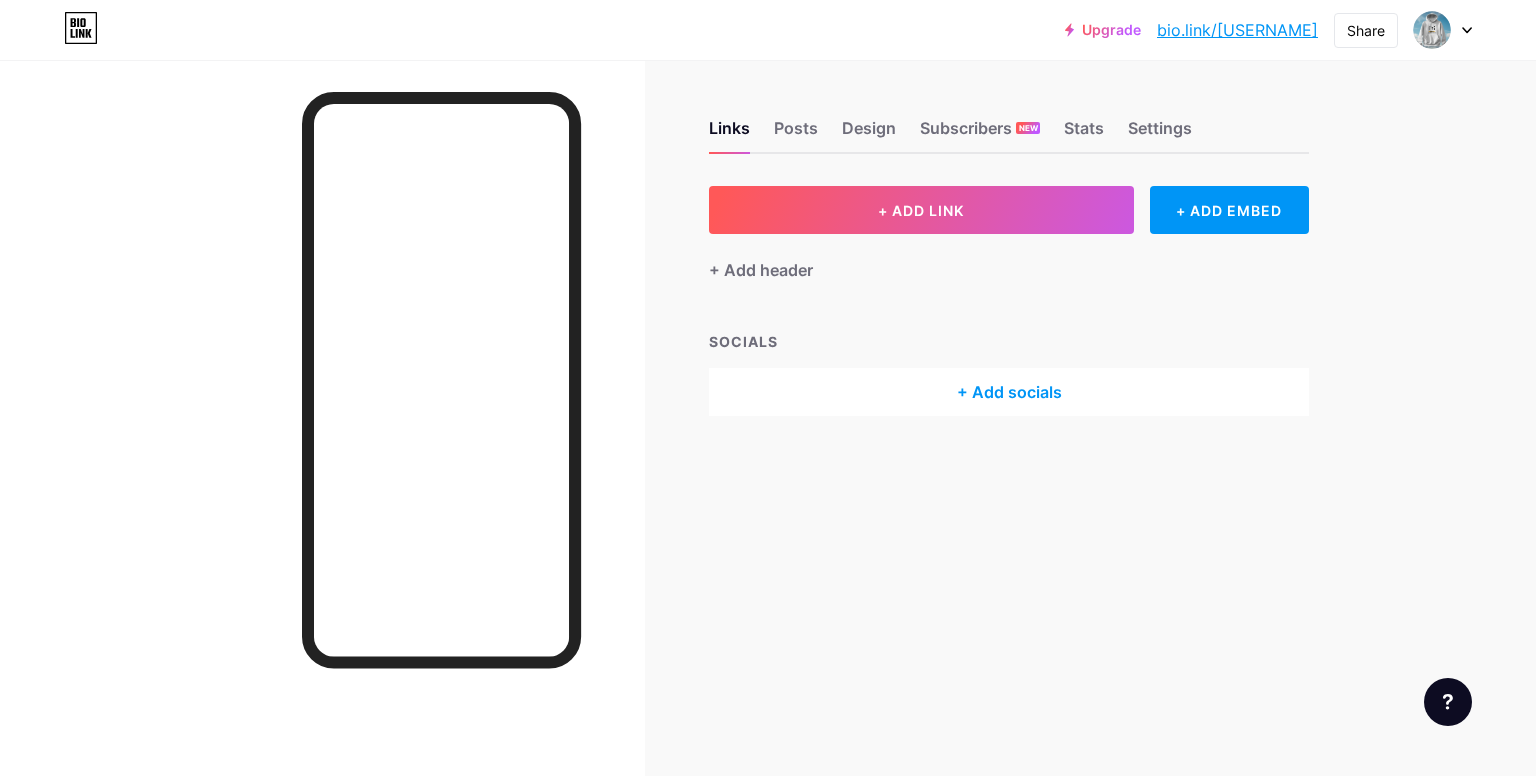 click on "bio.link/[USERNAME]" at bounding box center [1237, 30] 